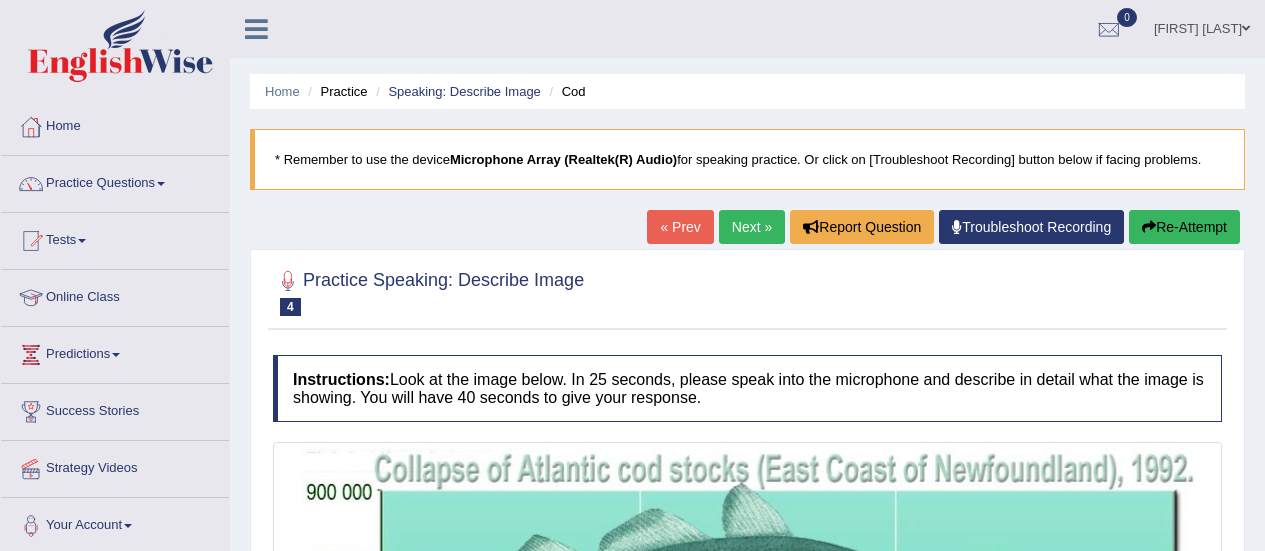 scroll, scrollTop: 512, scrollLeft: 0, axis: vertical 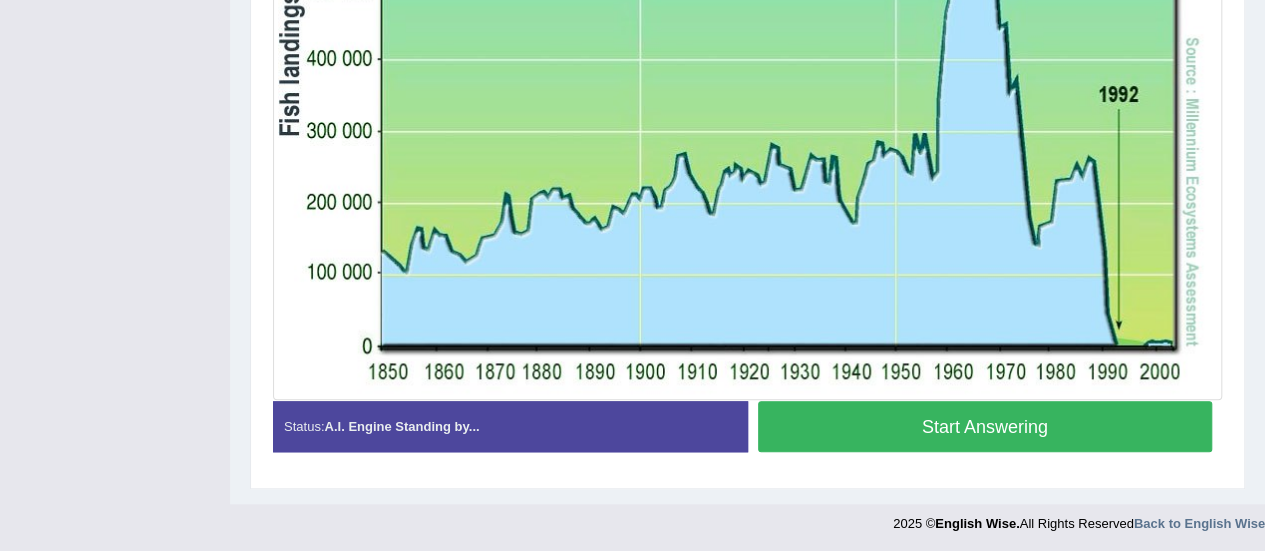 click on "Start Answering" at bounding box center [985, 426] 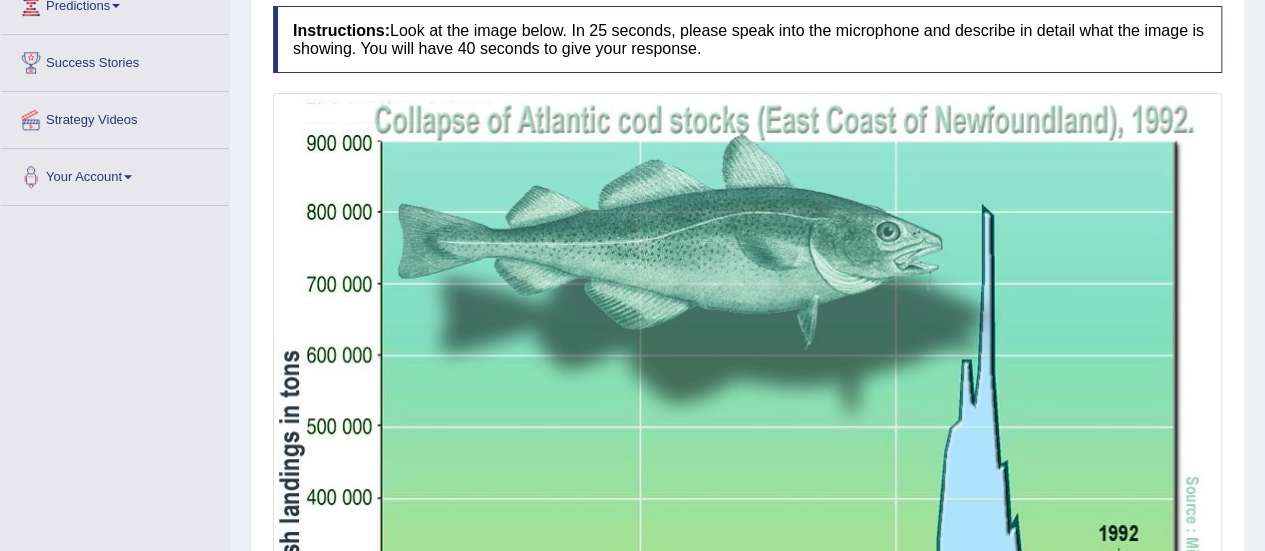 scroll, scrollTop: 356, scrollLeft: 0, axis: vertical 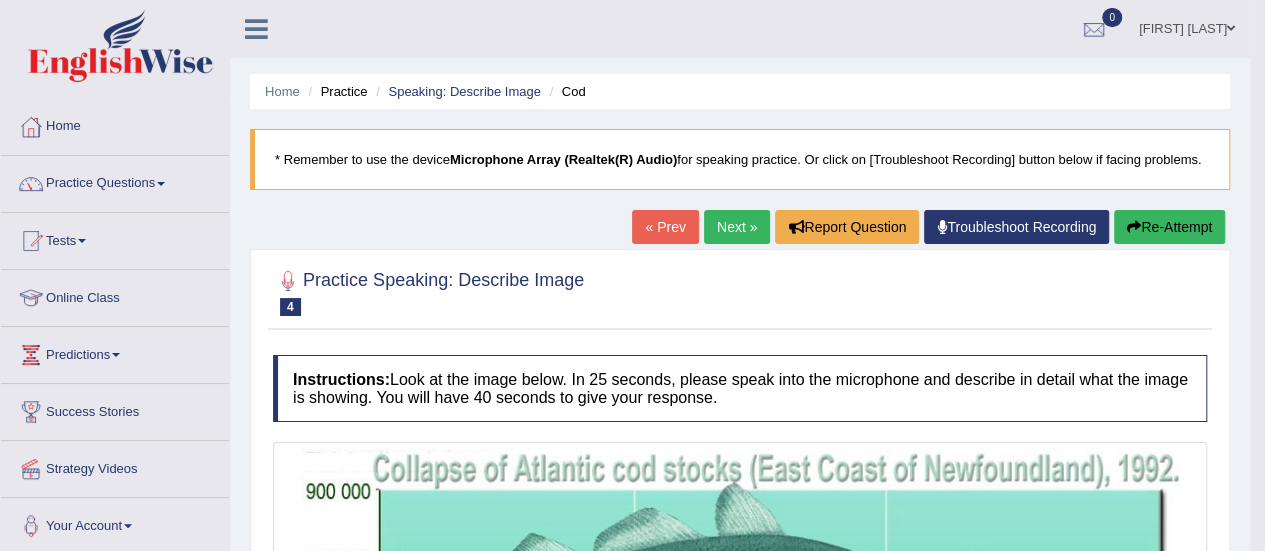 drag, startPoint x: 1279, startPoint y: 365, endPoint x: 1248, endPoint y: 143, distance: 224.15396 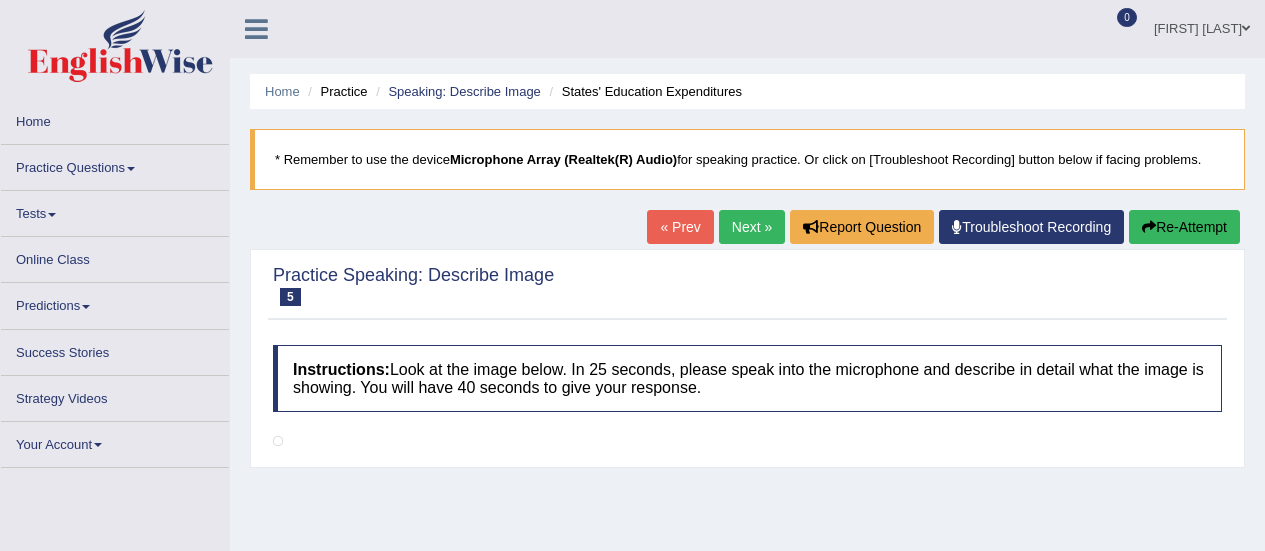 scroll, scrollTop: 0, scrollLeft: 0, axis: both 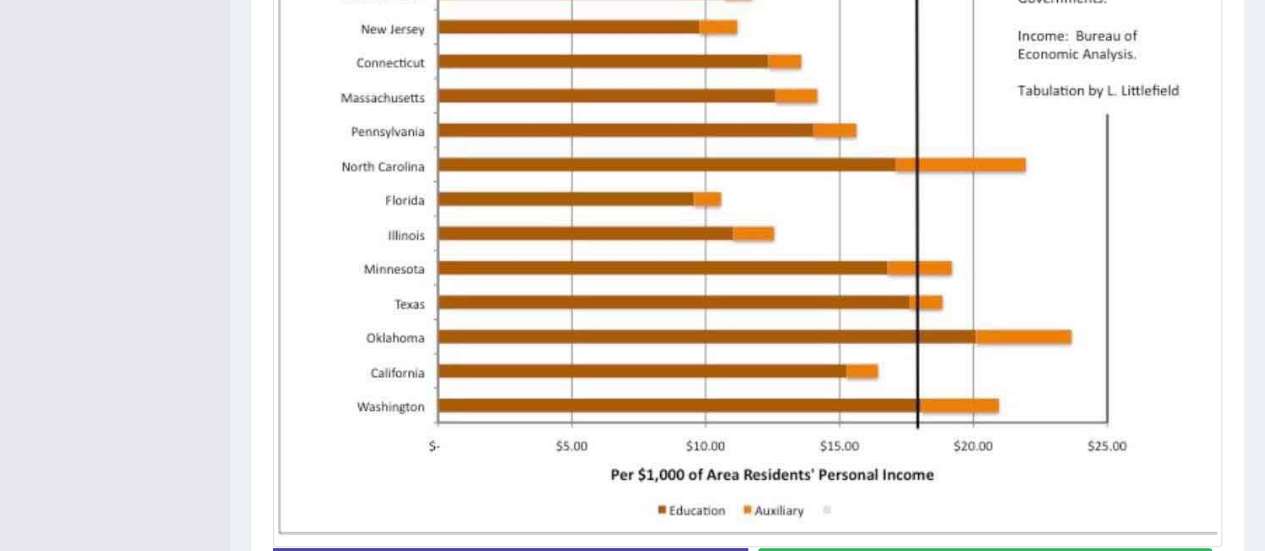 drag, startPoint x: 1279, startPoint y: 85, endPoint x: 1279, endPoint y: 315, distance: 230 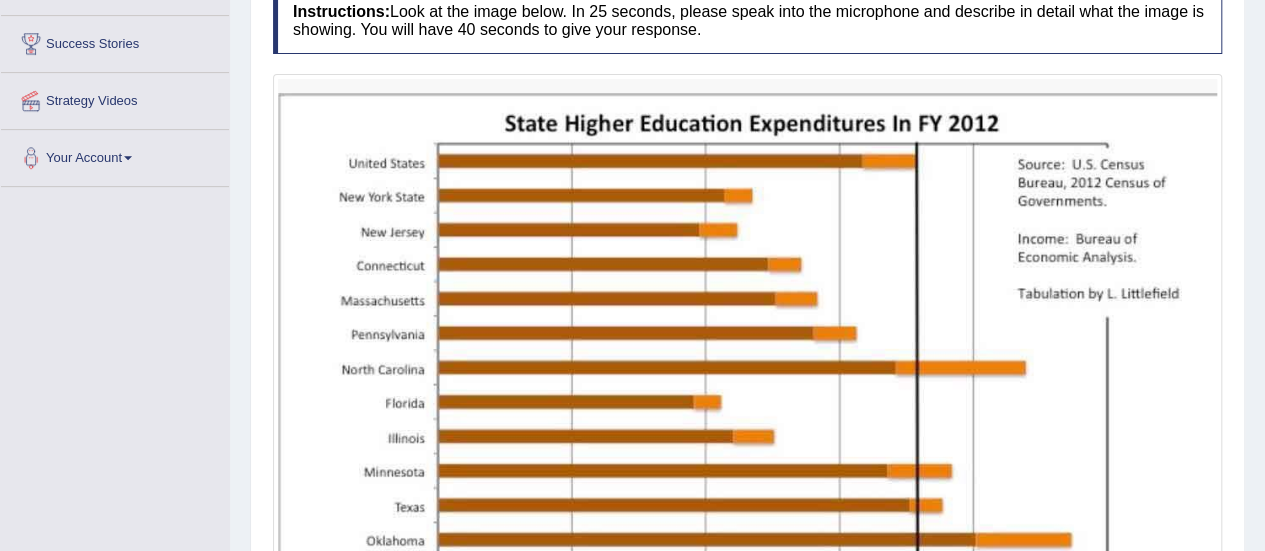 scroll, scrollTop: 362, scrollLeft: 0, axis: vertical 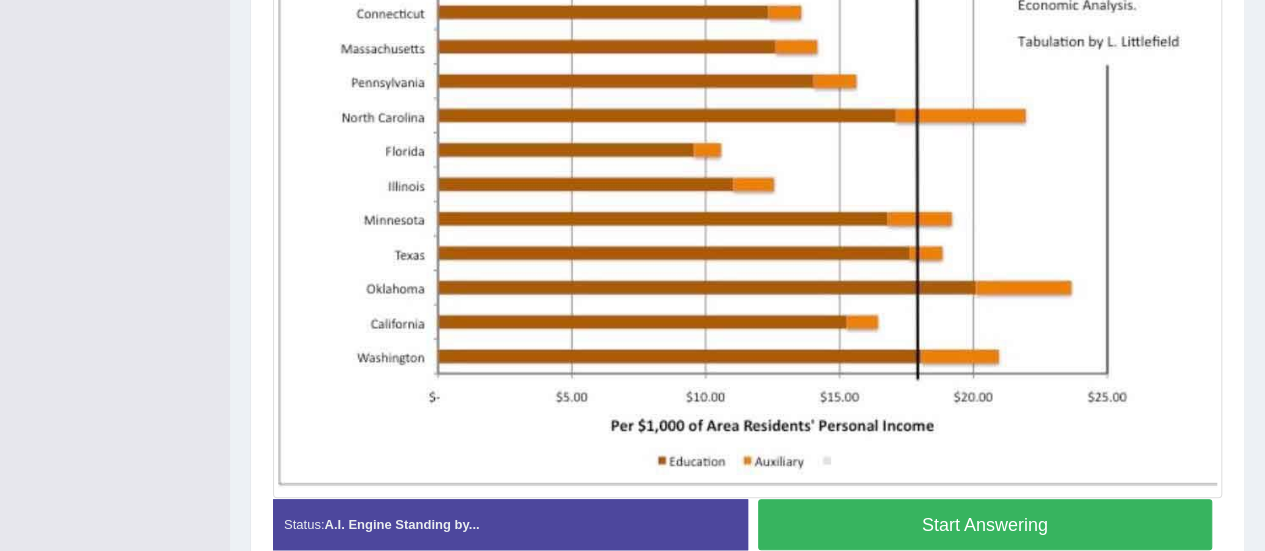 click on "Start Answering" at bounding box center [985, 524] 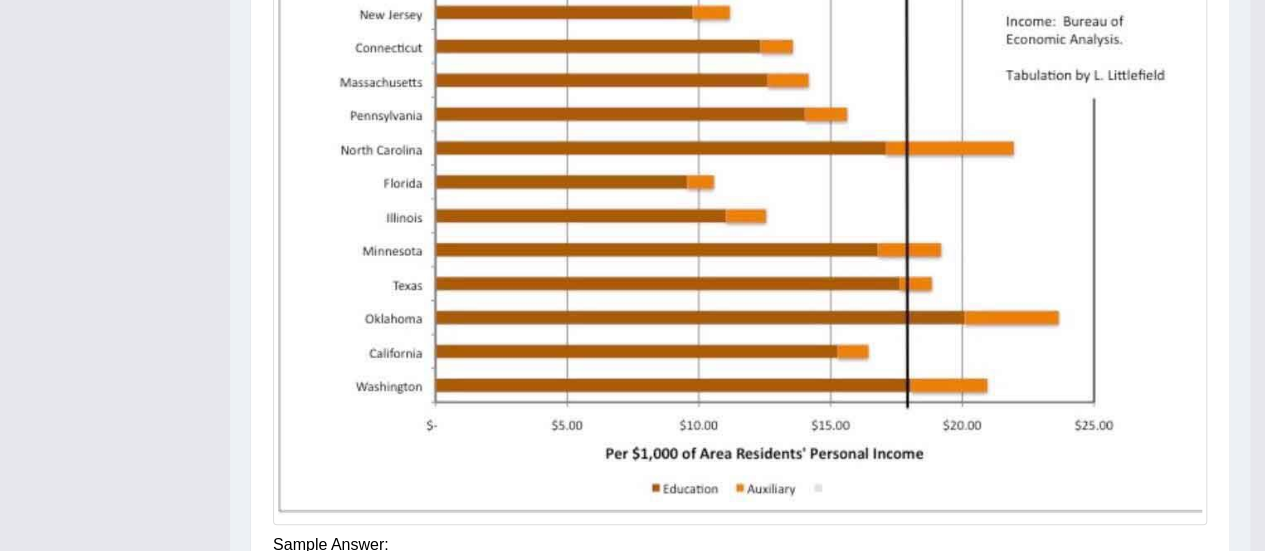 scroll, scrollTop: 566, scrollLeft: 0, axis: vertical 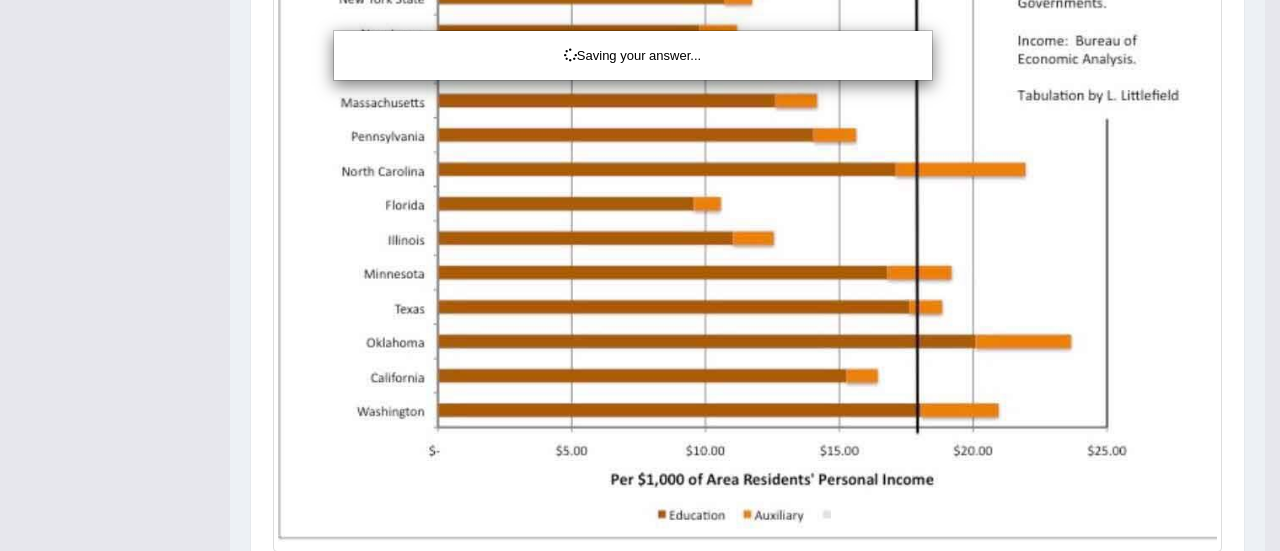 drag, startPoint x: 1279, startPoint y: 392, endPoint x: 1275, endPoint y: 477, distance: 85.09406 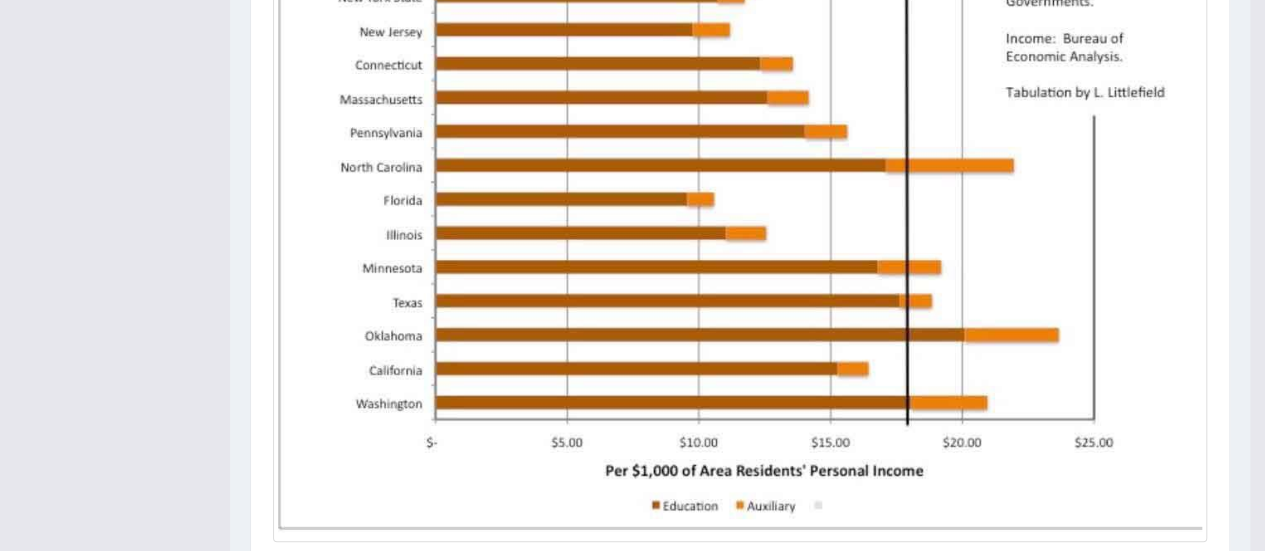 drag, startPoint x: 1279, startPoint y: 287, endPoint x: 1279, endPoint y: 427, distance: 140 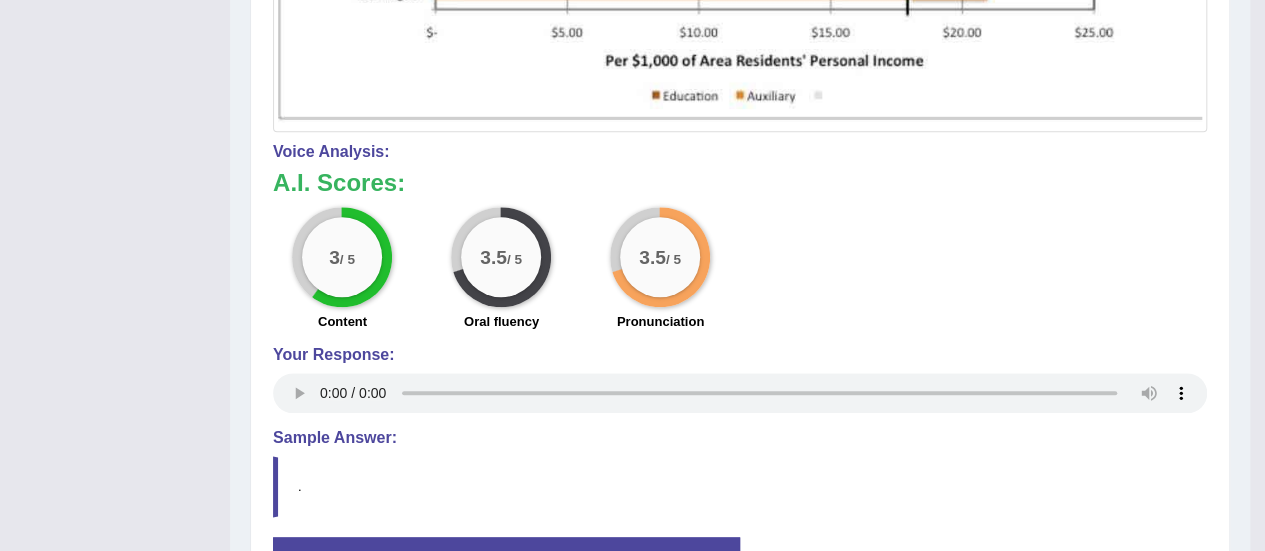 scroll, scrollTop: 998, scrollLeft: 0, axis: vertical 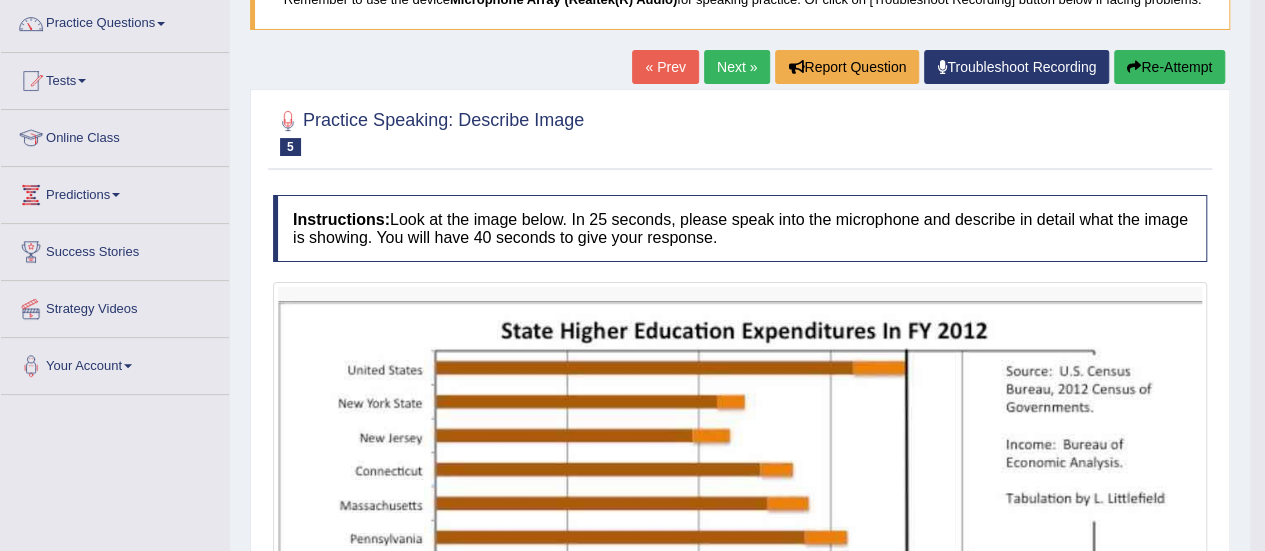 click on "Next »" at bounding box center [737, 67] 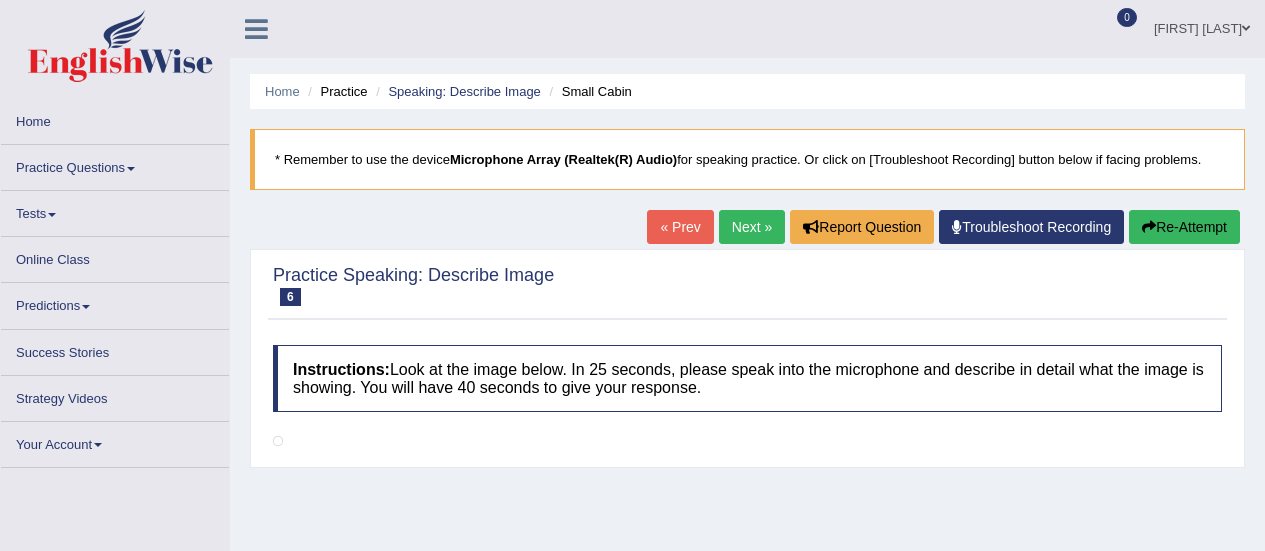 scroll, scrollTop: 0, scrollLeft: 0, axis: both 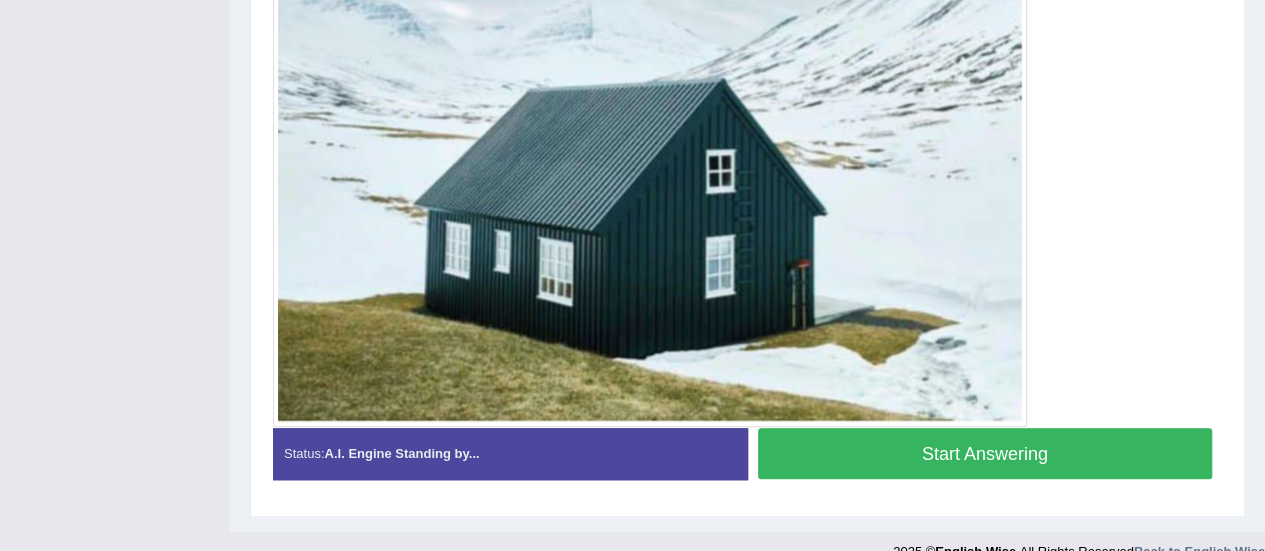 drag, startPoint x: 1271, startPoint y: 273, endPoint x: 1279, endPoint y: 365, distance: 92.34717 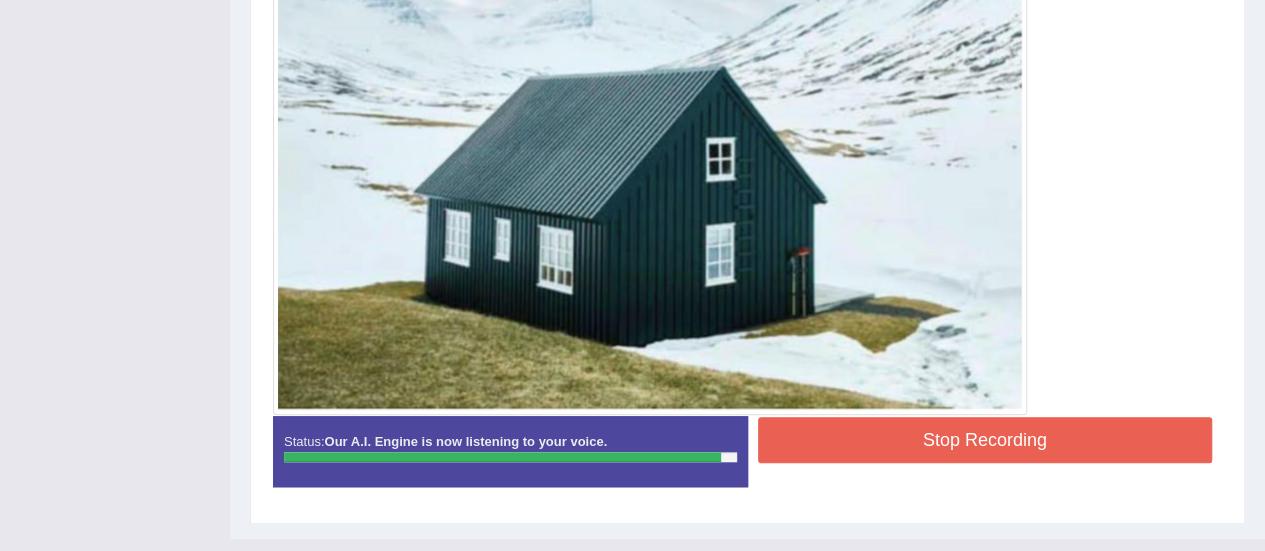 scroll, scrollTop: 662, scrollLeft: 0, axis: vertical 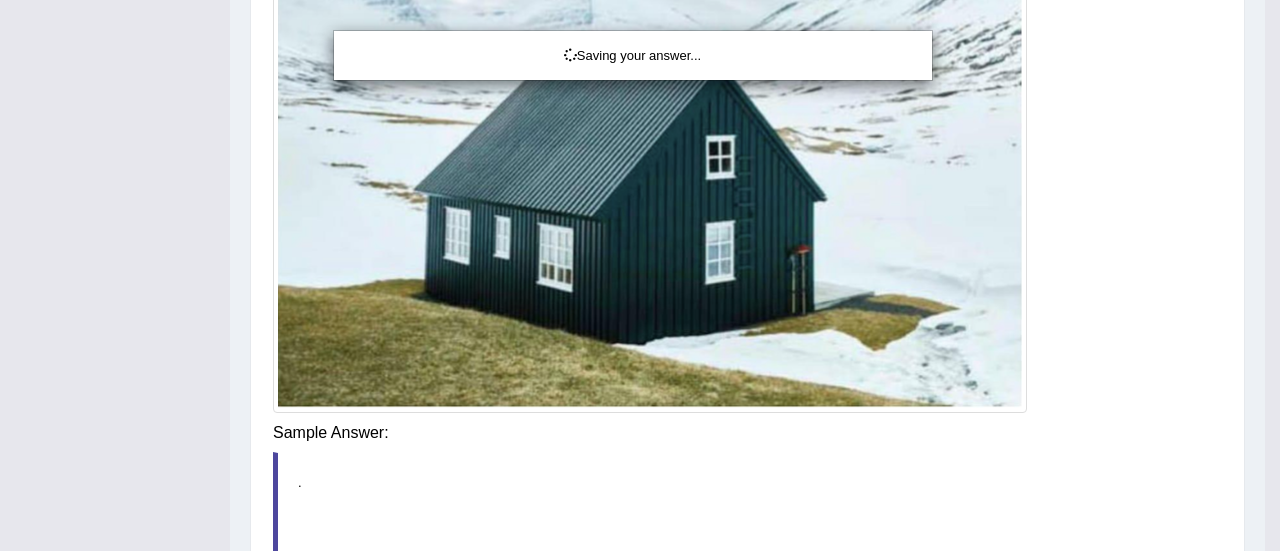 click on "Toggle navigation
Home
Practice Questions   Speaking Practice Read Aloud
Repeat Sentence
Describe Image
Re-tell Lecture
Answer Short Question
Summarize Group Discussion
Respond To A Situation
Writing Practice  Summarize Written Text
Write Essay
Reading Practice  Reading & Writing: Fill In The Blanks
Choose Multiple Answers
Re-order Paragraphs
Fill In The Blanks
Choose Single Answer
Listening Practice  Summarize Spoken Text
Highlight Incorrect Words
Highlight Correct Summary
Select Missing Word
Choose Single Answer
Choose Multiple Answers
Fill In The Blanks
Write From Dictation
Pronunciation
Tests
Take Mock Test" at bounding box center (640, -387) 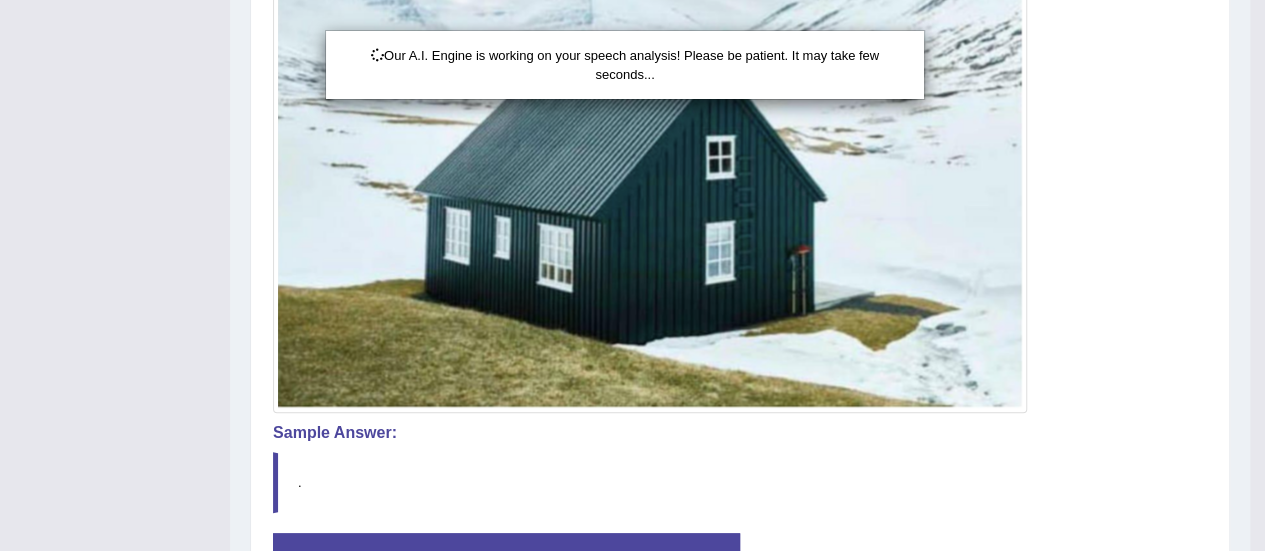 scroll, scrollTop: 812, scrollLeft: 0, axis: vertical 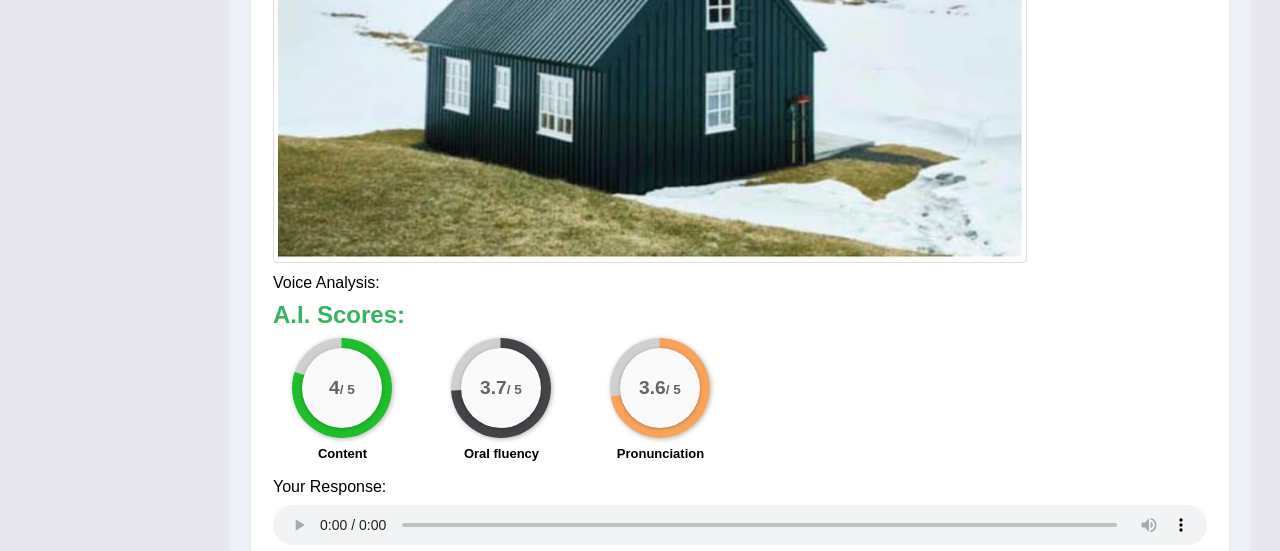 drag, startPoint x: 1272, startPoint y: 311, endPoint x: 1278, endPoint y: 444, distance: 133.13527 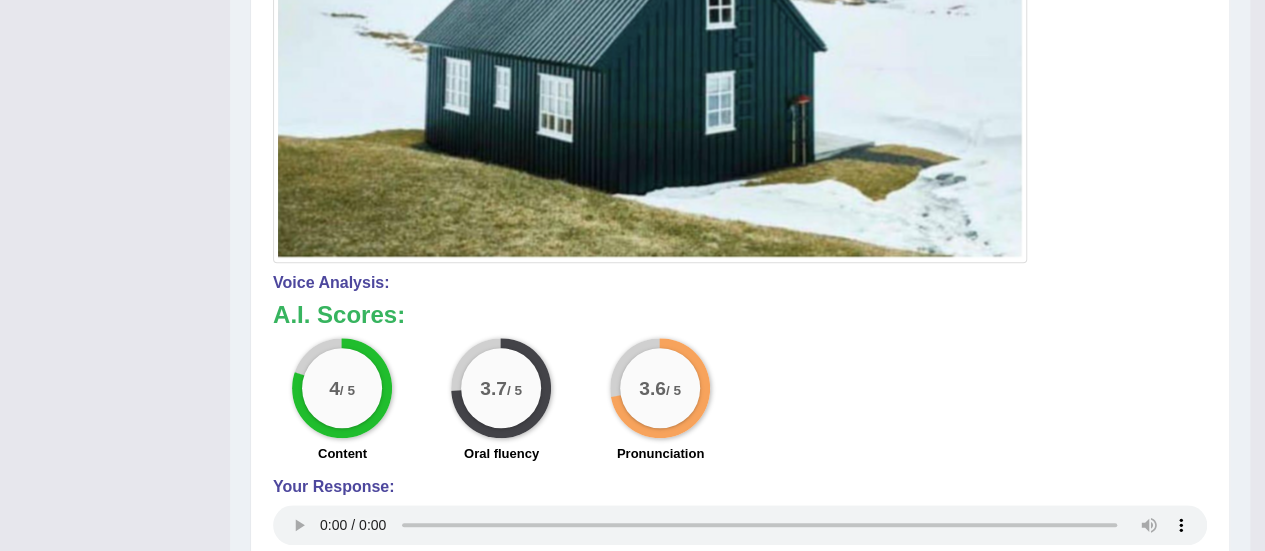 scroll, scrollTop: 1097, scrollLeft: 0, axis: vertical 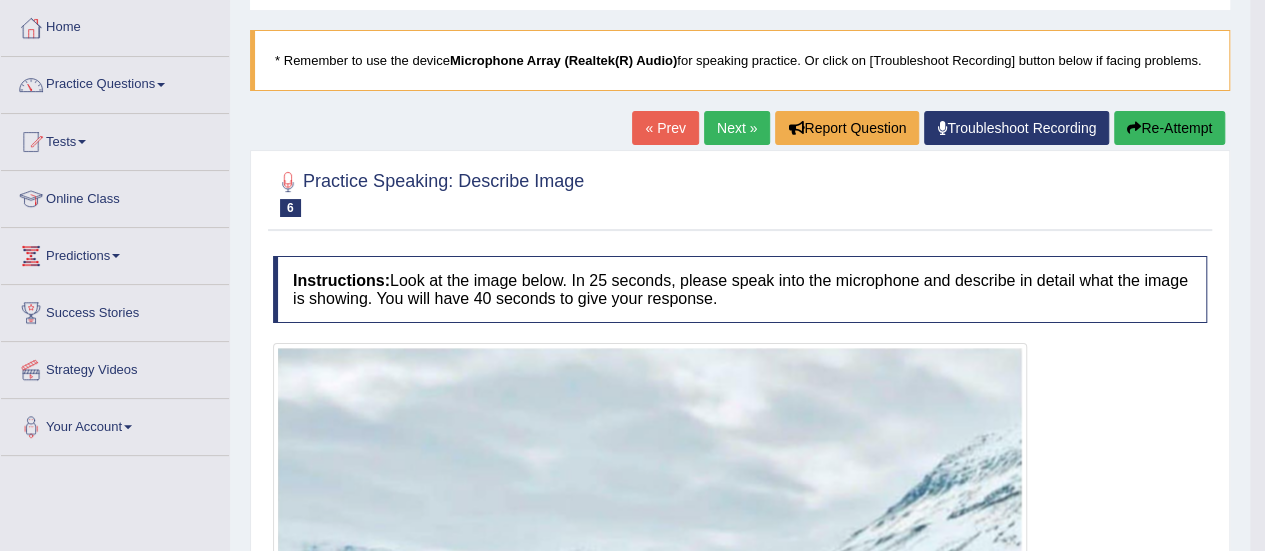 click on "Next »" at bounding box center (737, 128) 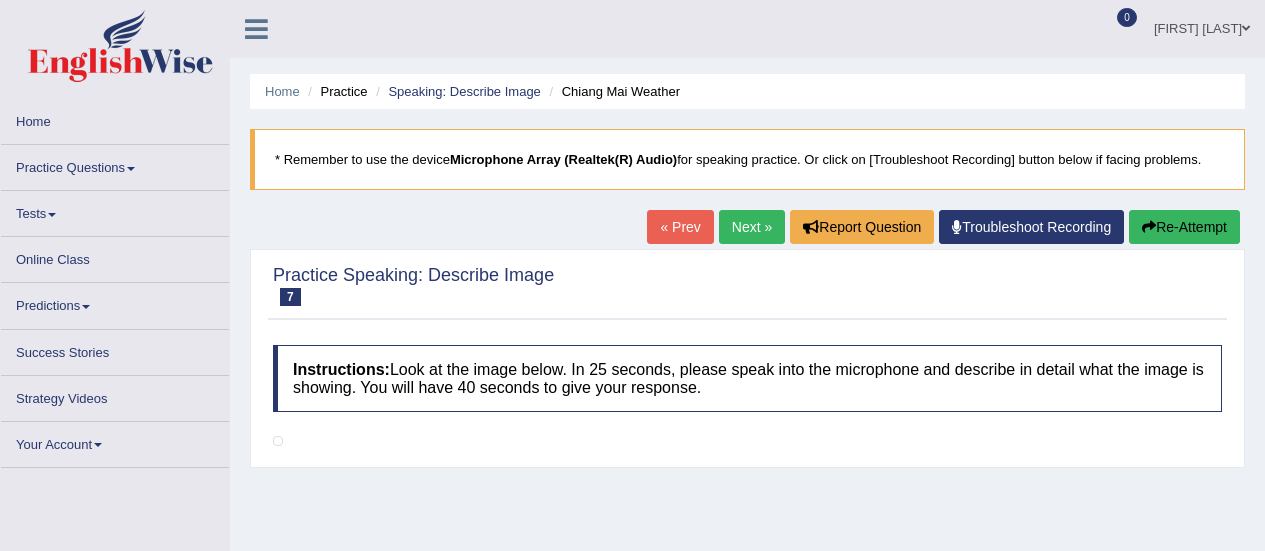 scroll, scrollTop: 0, scrollLeft: 0, axis: both 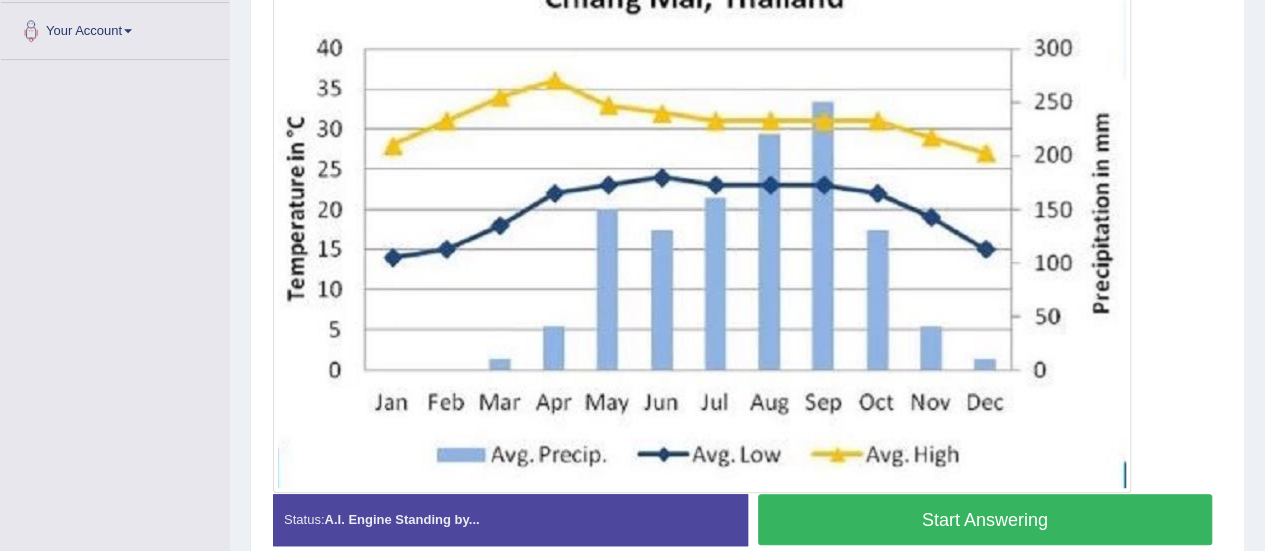drag, startPoint x: 1278, startPoint y: 106, endPoint x: 1279, endPoint y: 331, distance: 225.00223 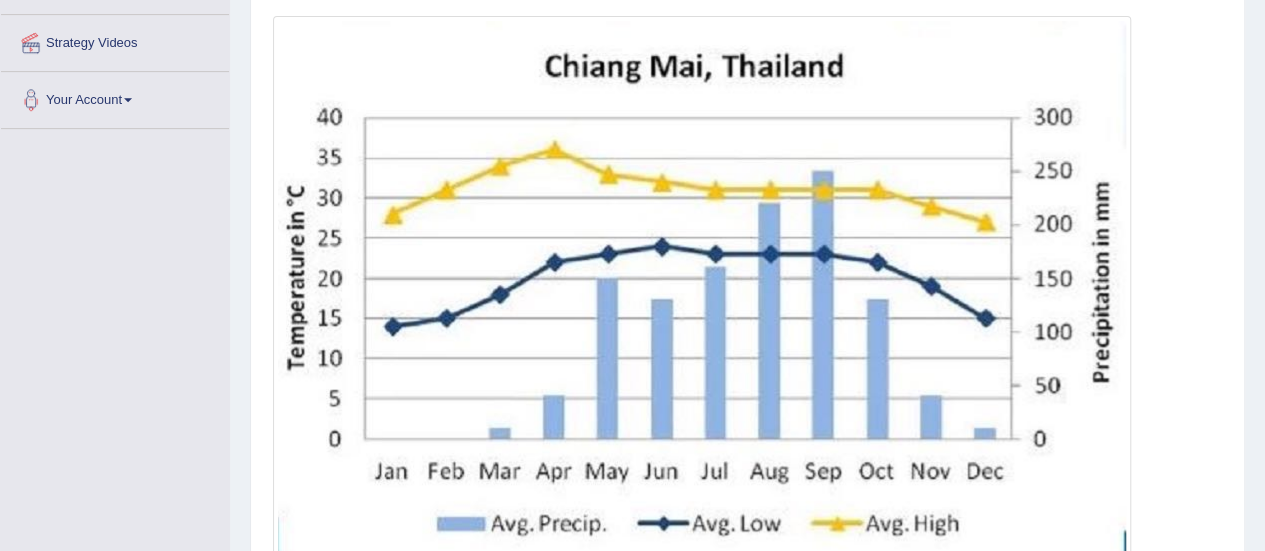 scroll, scrollTop: 459, scrollLeft: 0, axis: vertical 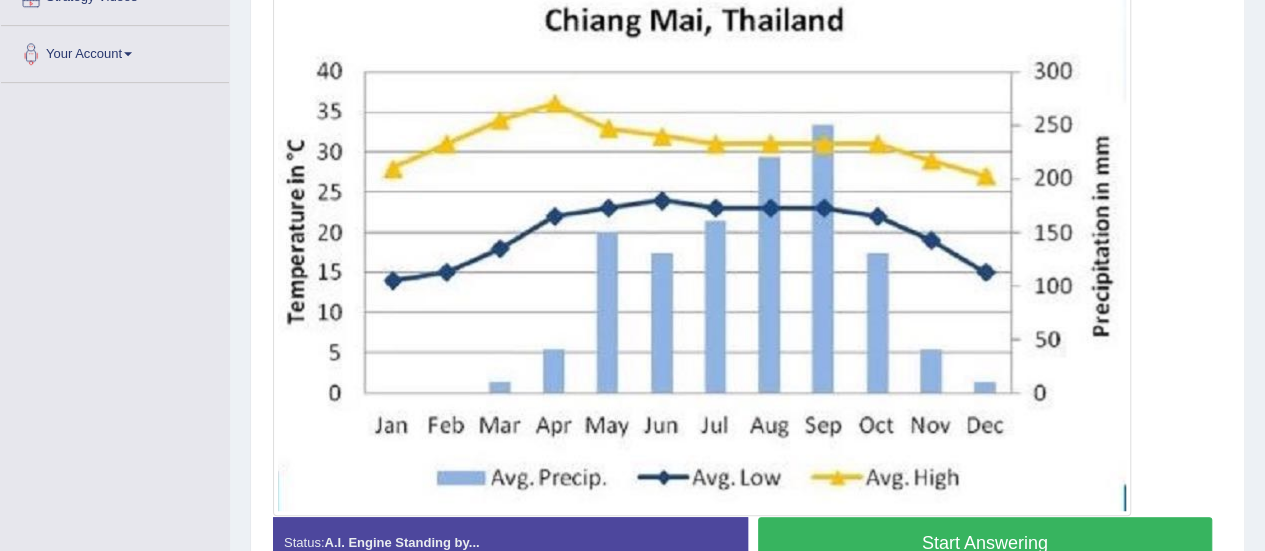 click on "Start Answering" at bounding box center [985, 542] 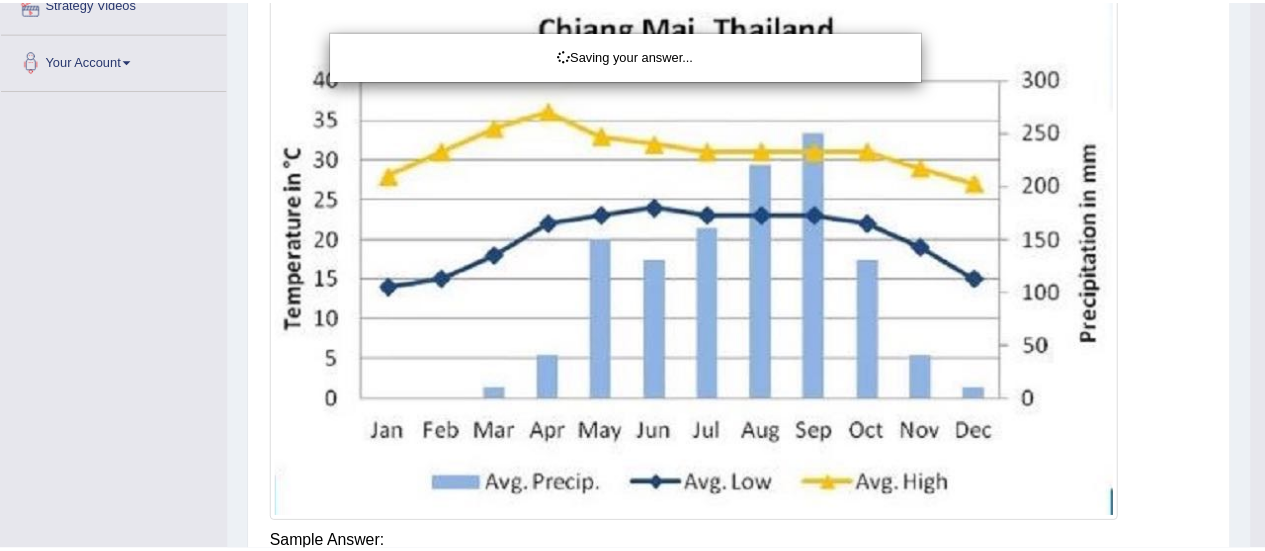 scroll, scrollTop: 466, scrollLeft: 0, axis: vertical 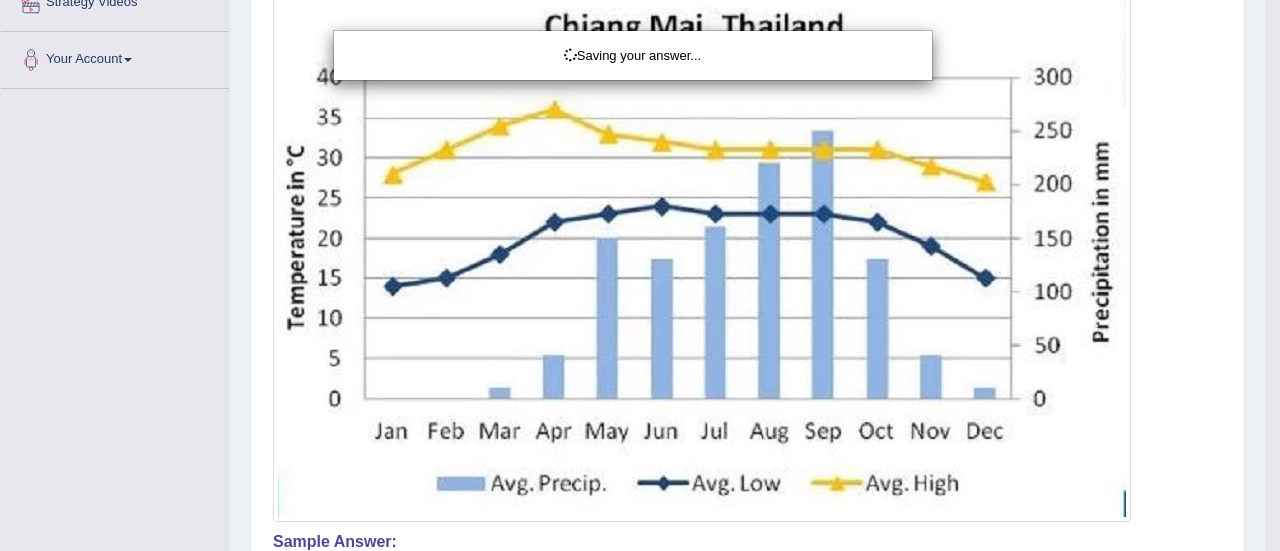 drag, startPoint x: 1272, startPoint y: 327, endPoint x: 1225, endPoint y: 363, distance: 59.20304 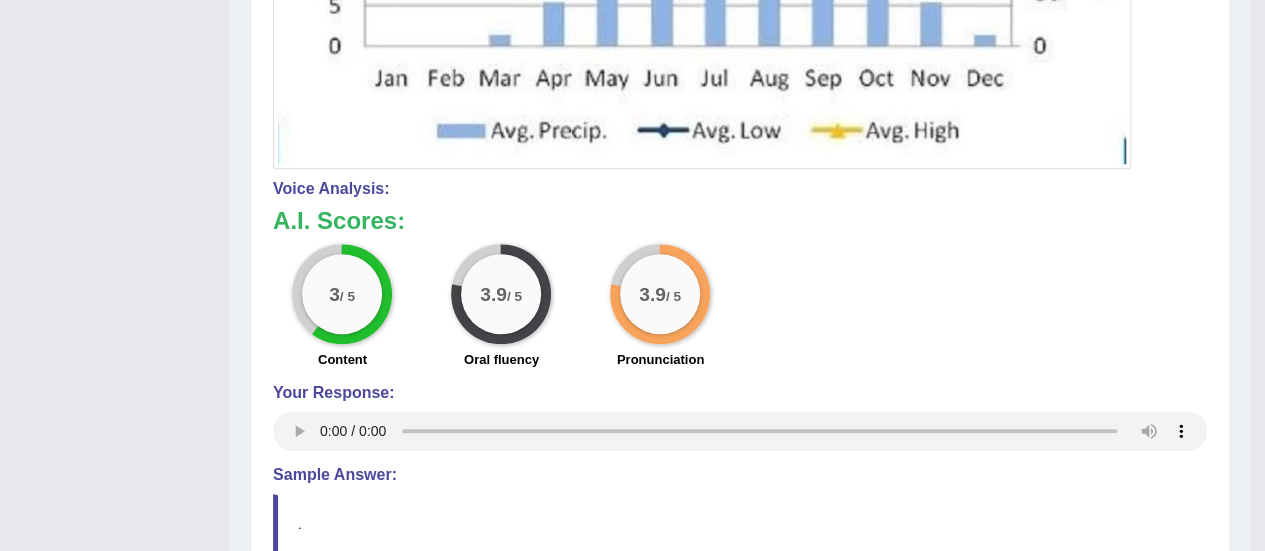 scroll, scrollTop: 886, scrollLeft: 0, axis: vertical 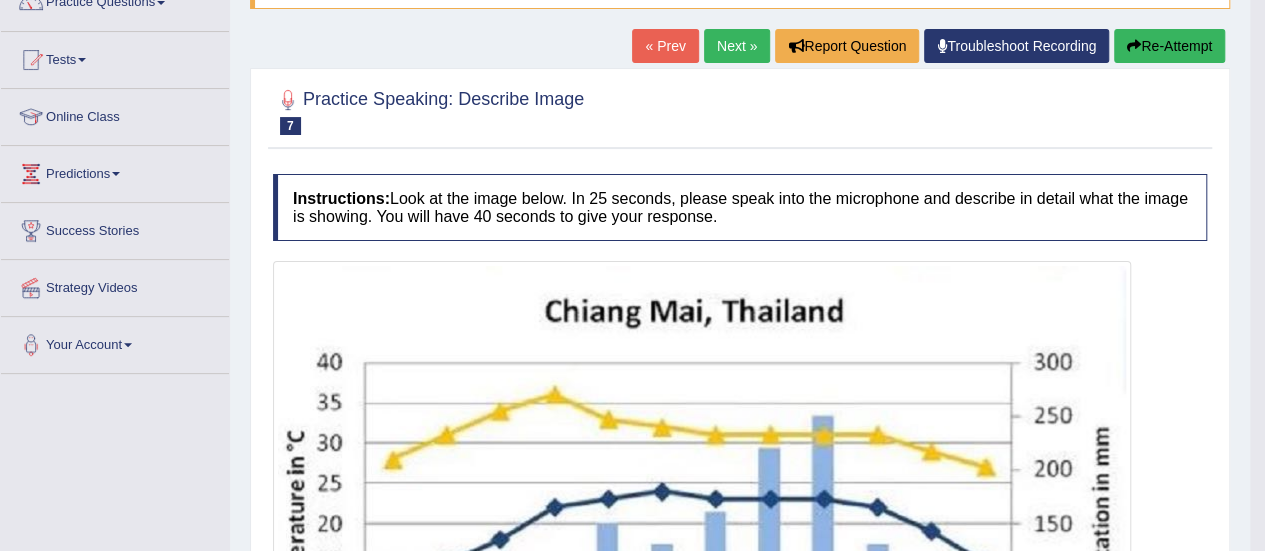 click on "Next »" at bounding box center [737, 46] 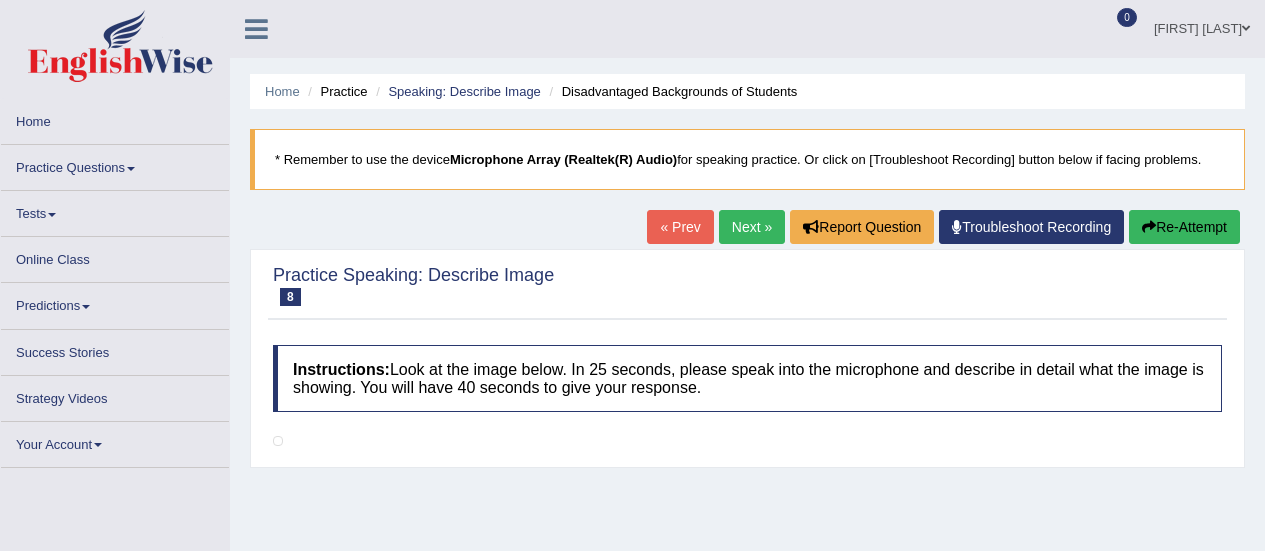 scroll, scrollTop: 0, scrollLeft: 0, axis: both 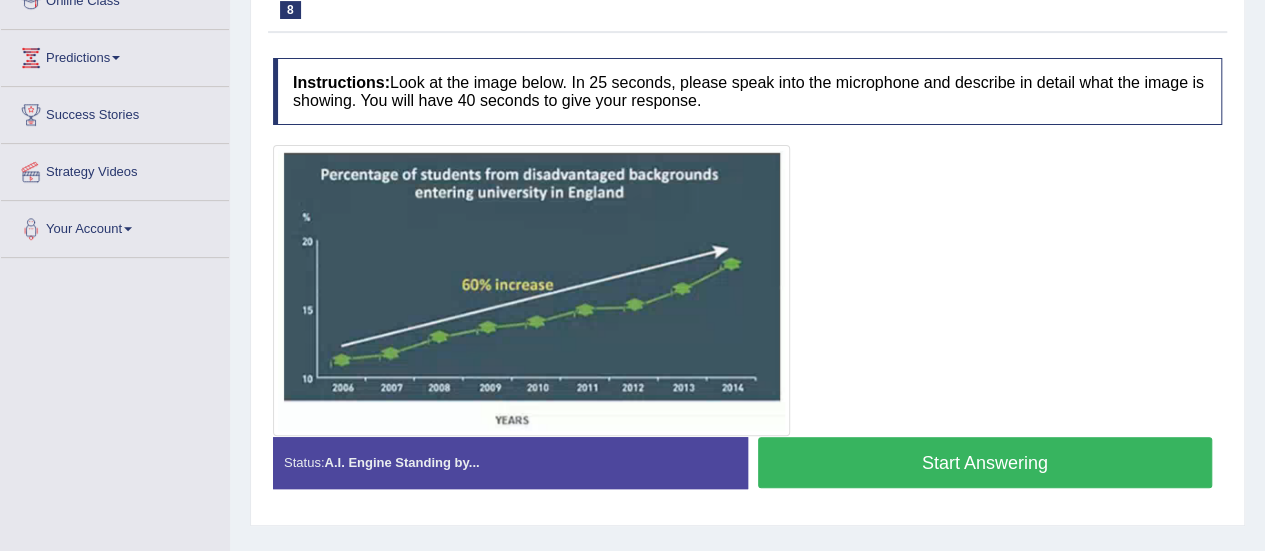 click on "Start Answering" at bounding box center [985, 462] 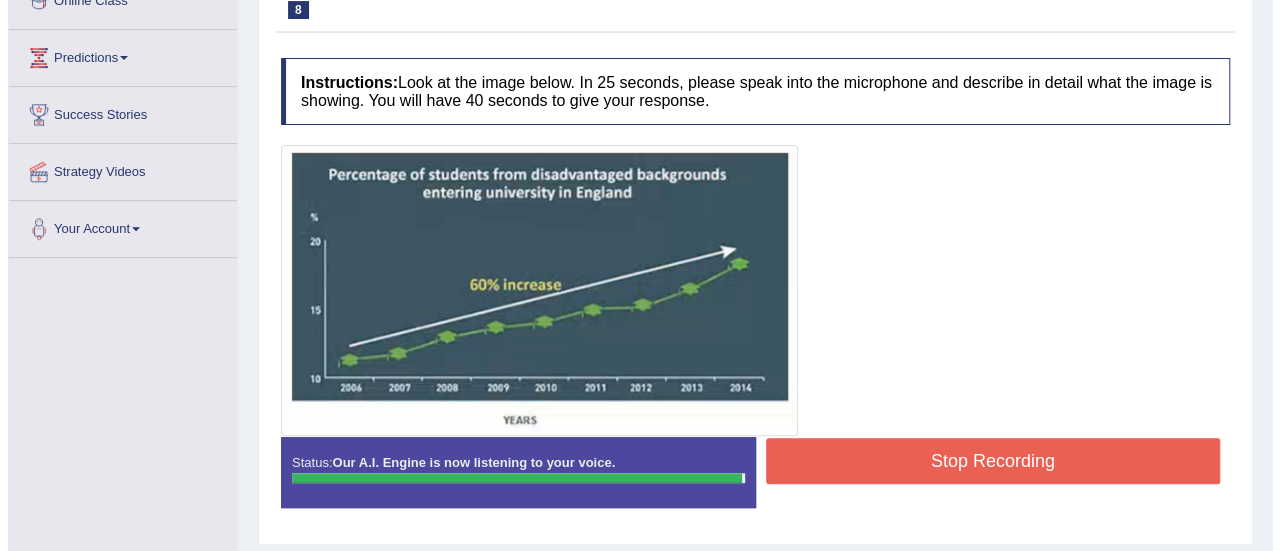 scroll, scrollTop: 498, scrollLeft: 0, axis: vertical 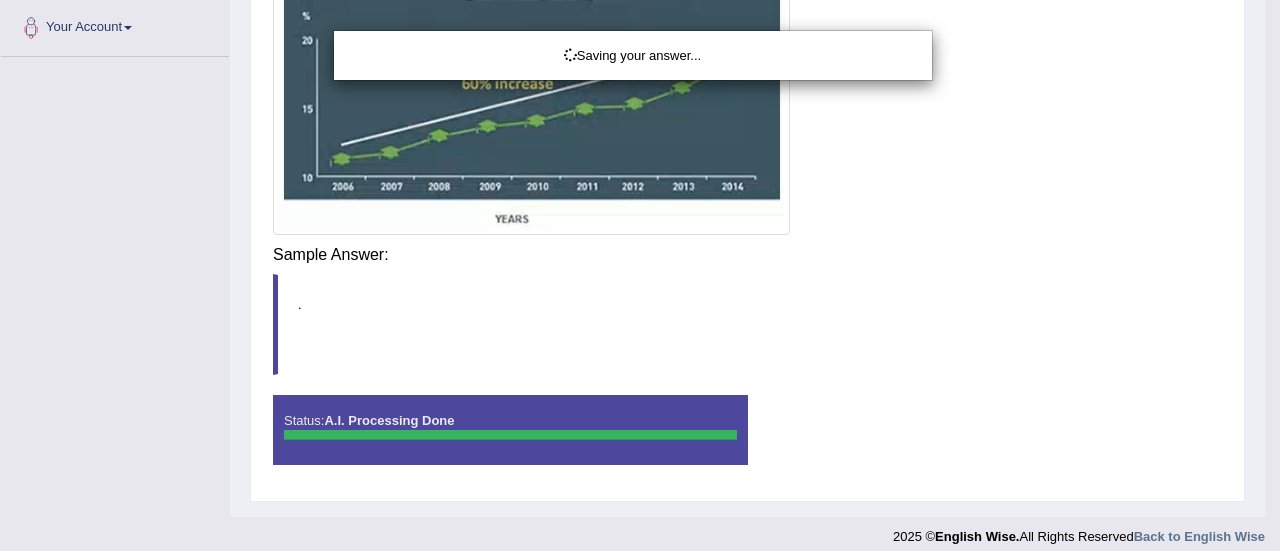 click on "Toggle navigation
Home
Practice Questions   Speaking Practice Read Aloud
Repeat Sentence
Describe Image
Re-tell Lecture
Answer Short Question
Summarize Group Discussion
Respond To A Situation
Writing Practice  Summarize Written Text
Write Essay
Reading Practice  Reading & Writing: Fill In The Blanks
Choose Multiple Answers
Re-order Paragraphs
Fill In The Blanks
Choose Single Answer
Listening Practice  Summarize Spoken Text
Highlight Incorrect Words
Highlight Correct Summary
Select Missing Word
Choose Single Answer
Choose Multiple Answers
Fill In The Blanks
Write From Dictation
Pronunciation
Tests
Take Mock Test" at bounding box center [640, -223] 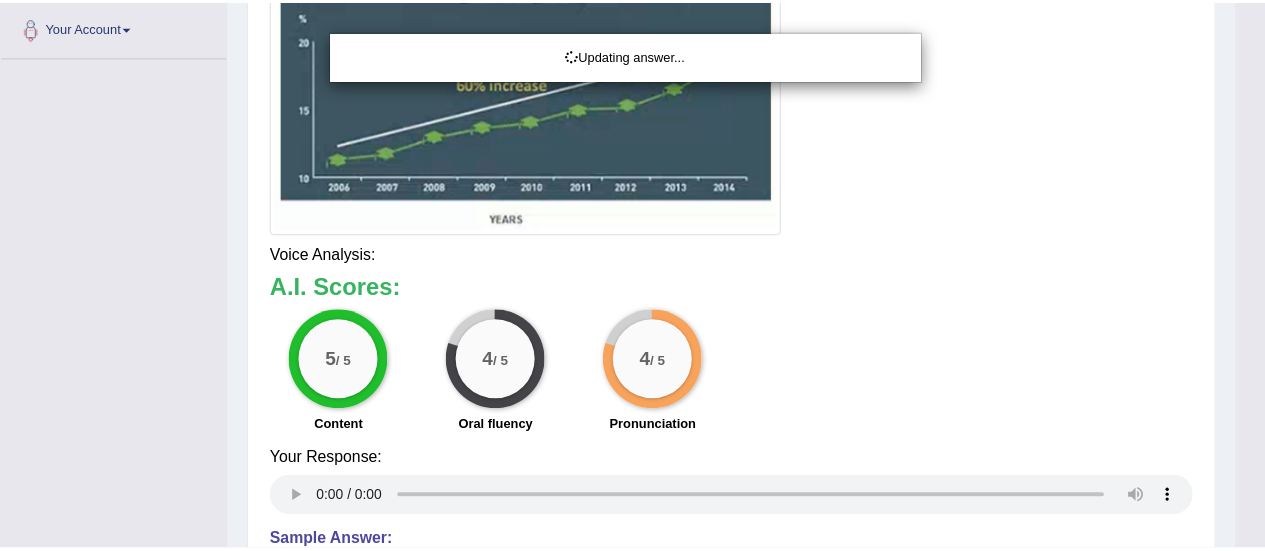 scroll, scrollTop: 495, scrollLeft: 0, axis: vertical 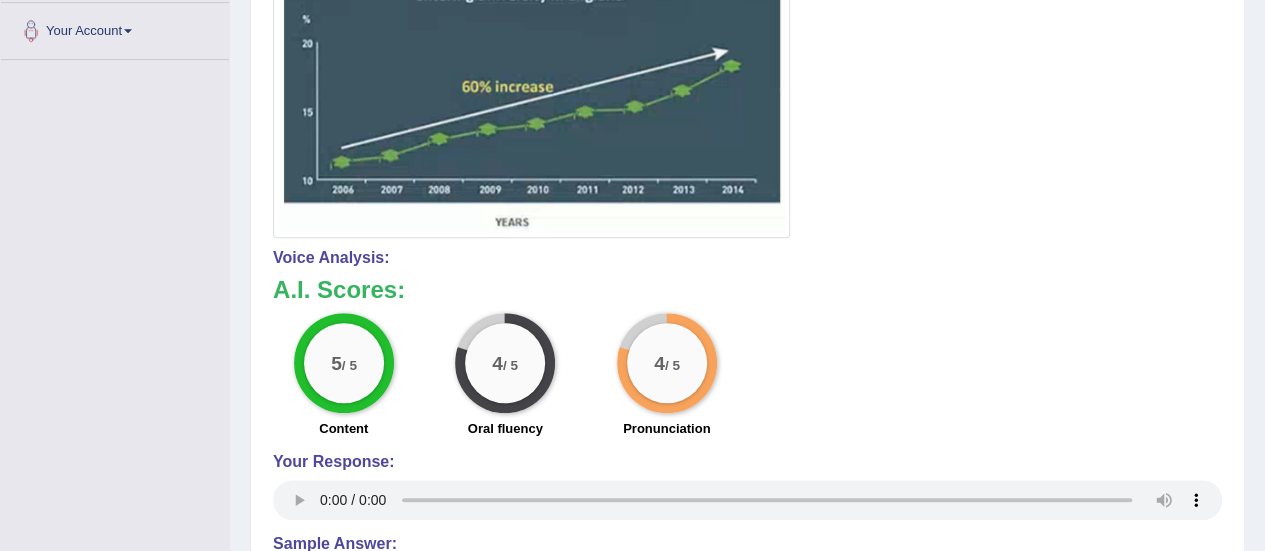 drag, startPoint x: 1279, startPoint y: 345, endPoint x: 1279, endPoint y: 443, distance: 98 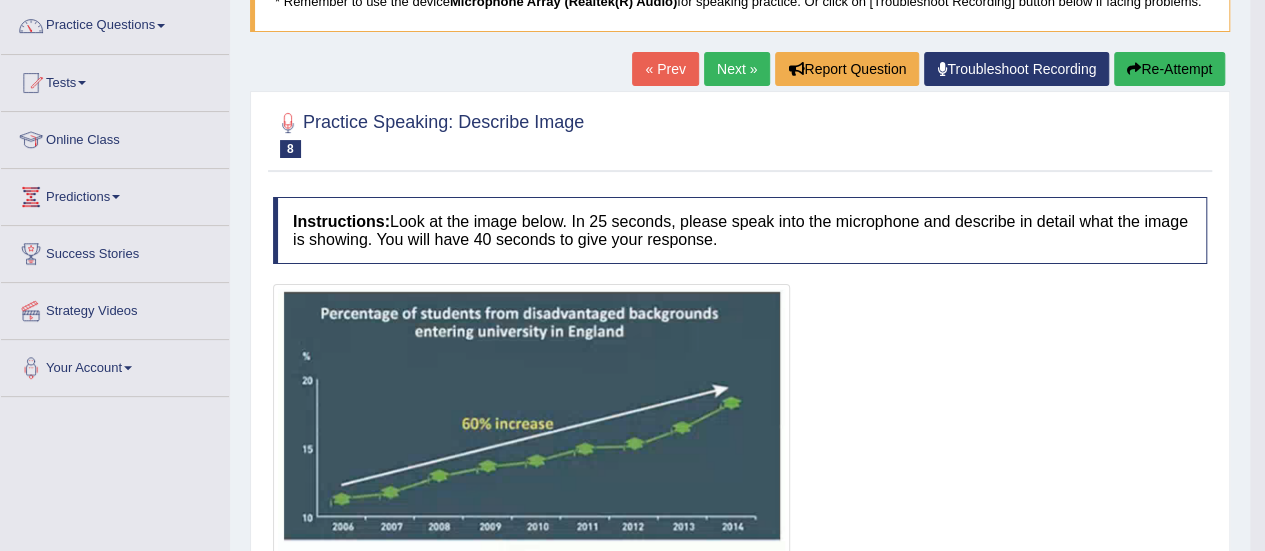 scroll, scrollTop: 44, scrollLeft: 0, axis: vertical 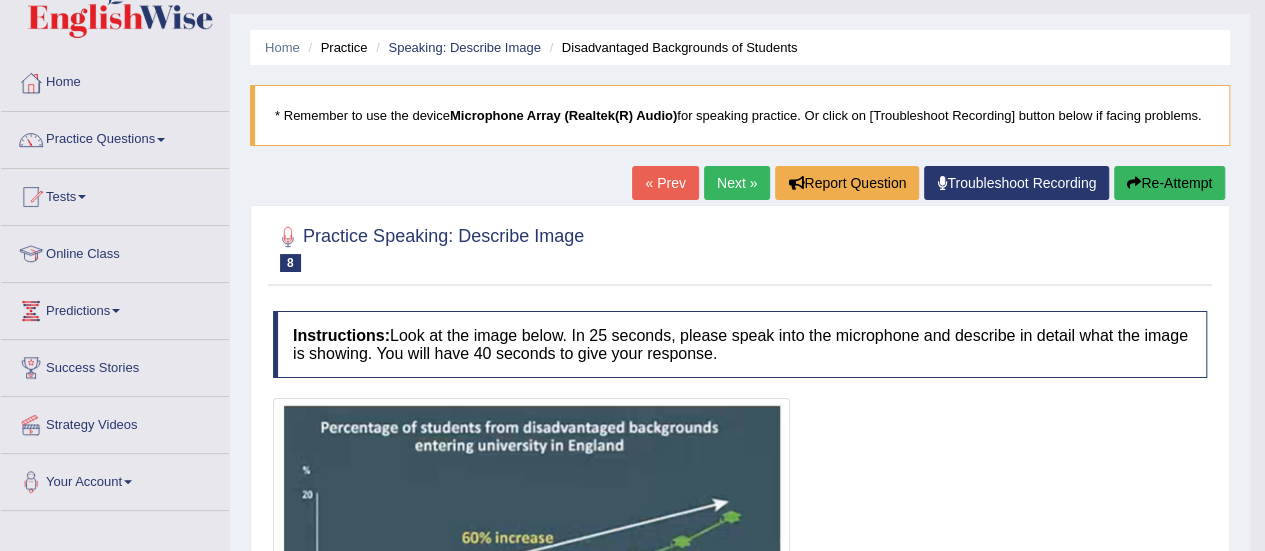 click on "Next »" at bounding box center [737, 183] 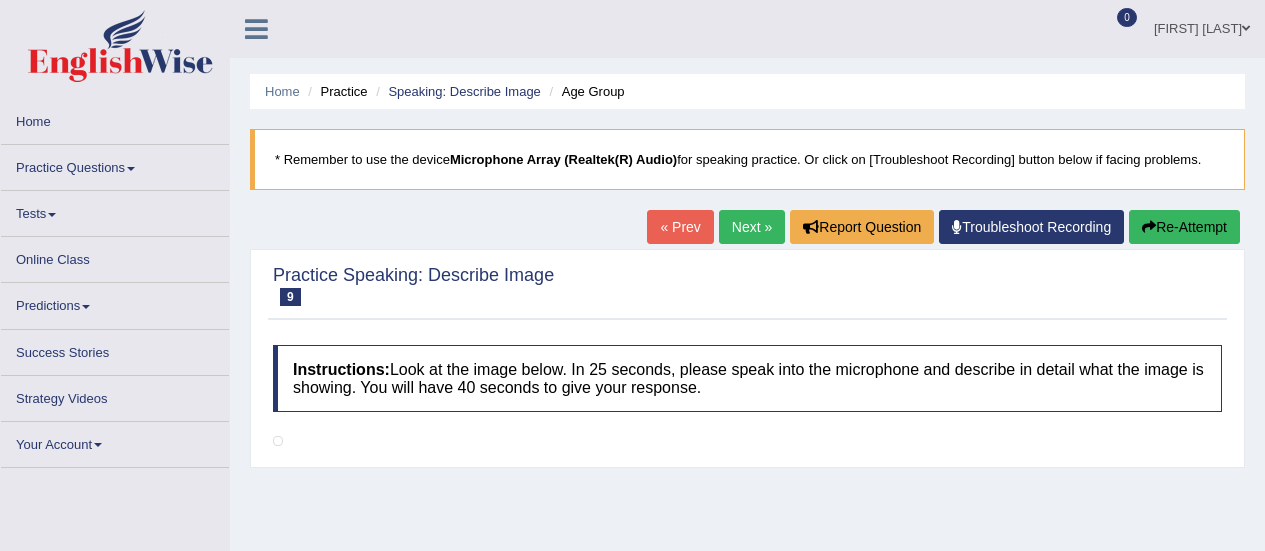 scroll, scrollTop: 0, scrollLeft: 0, axis: both 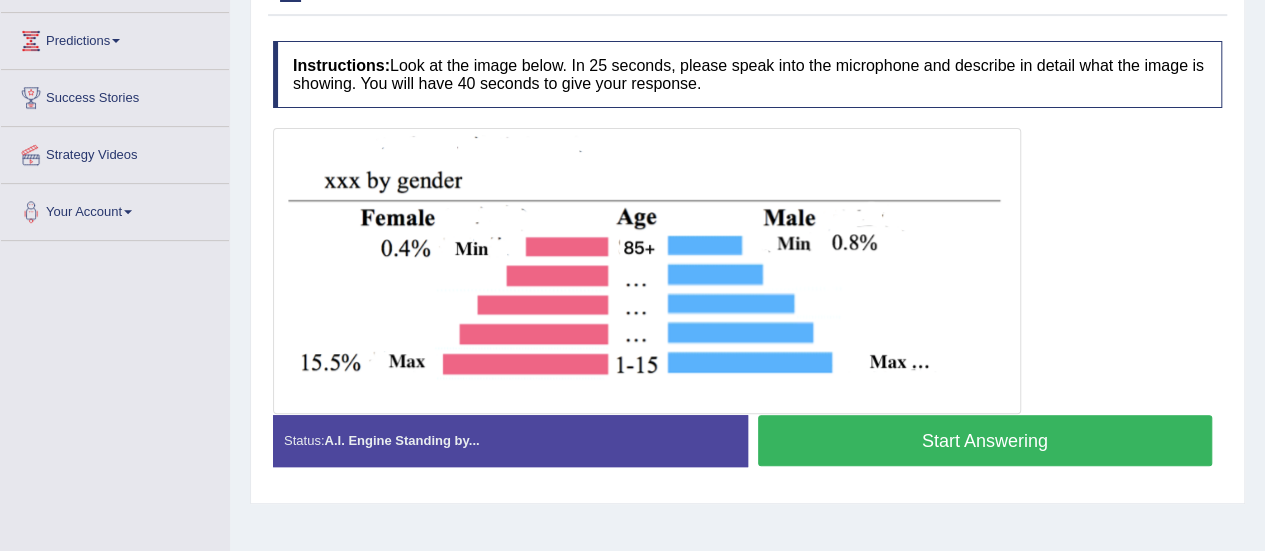 drag, startPoint x: 1279, startPoint y: 105, endPoint x: 1279, endPoint y: 261, distance: 156 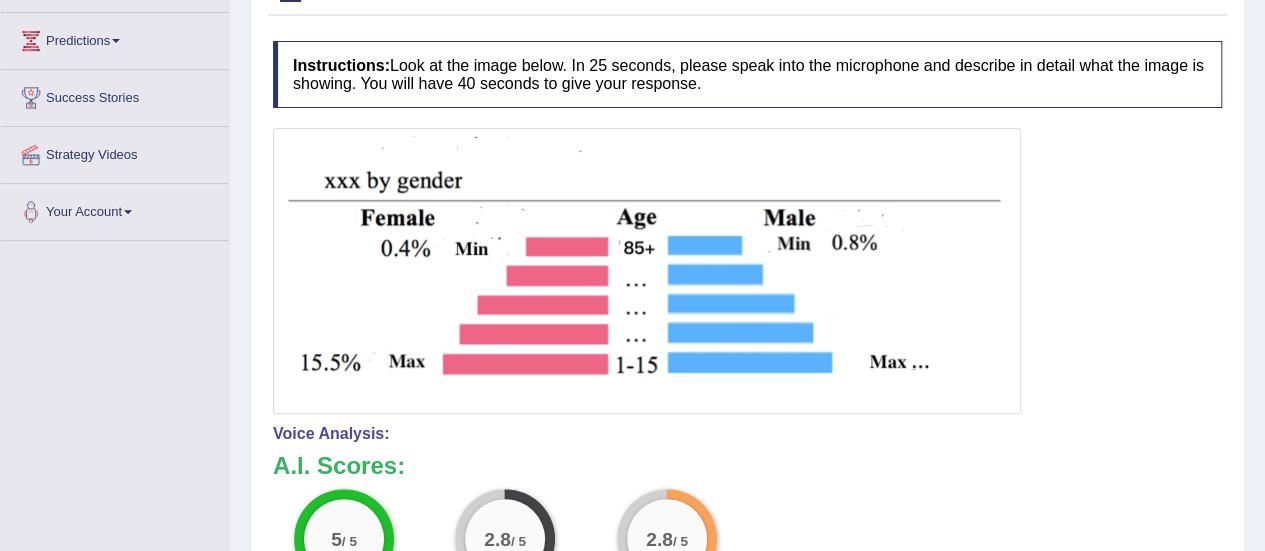 drag, startPoint x: 1272, startPoint y: 201, endPoint x: 1279, endPoint y: 329, distance: 128.19127 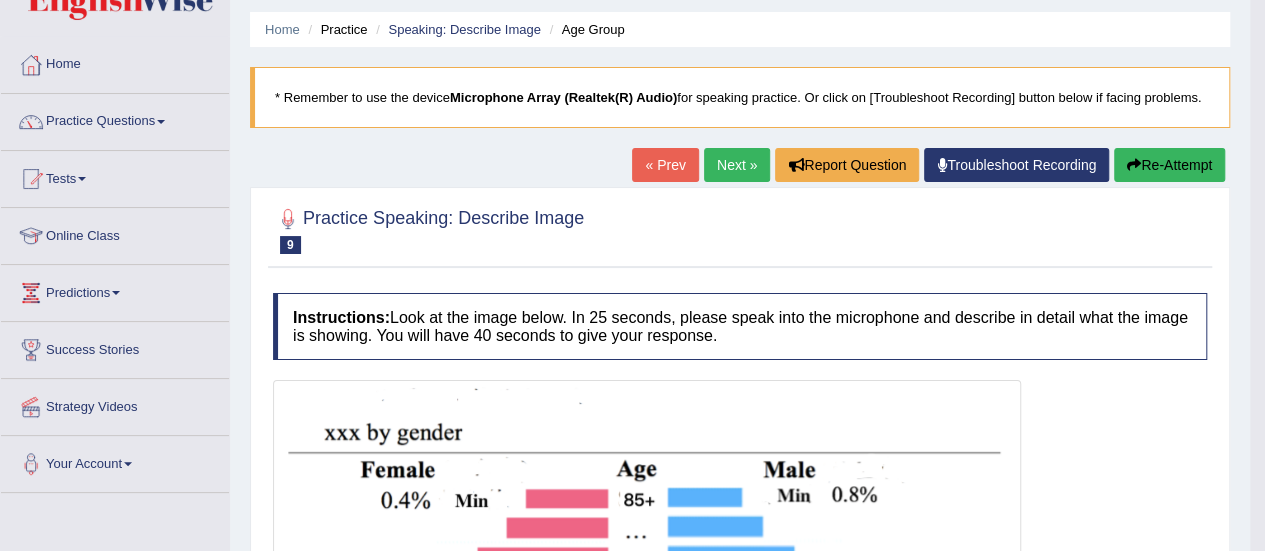 scroll, scrollTop: 59, scrollLeft: 0, axis: vertical 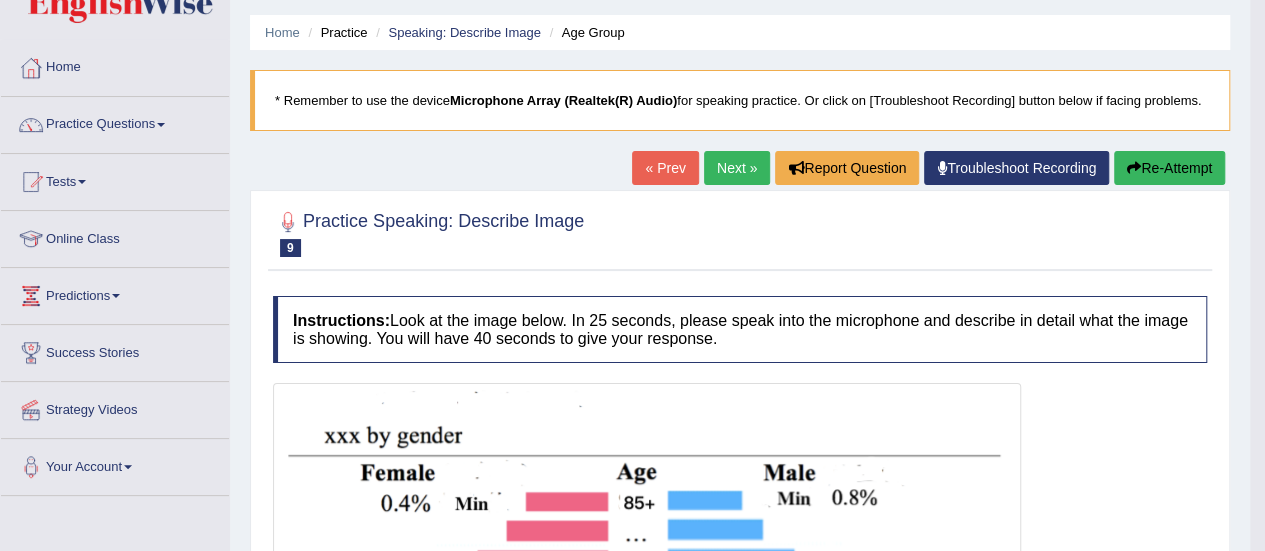 click on "Next »" at bounding box center (737, 168) 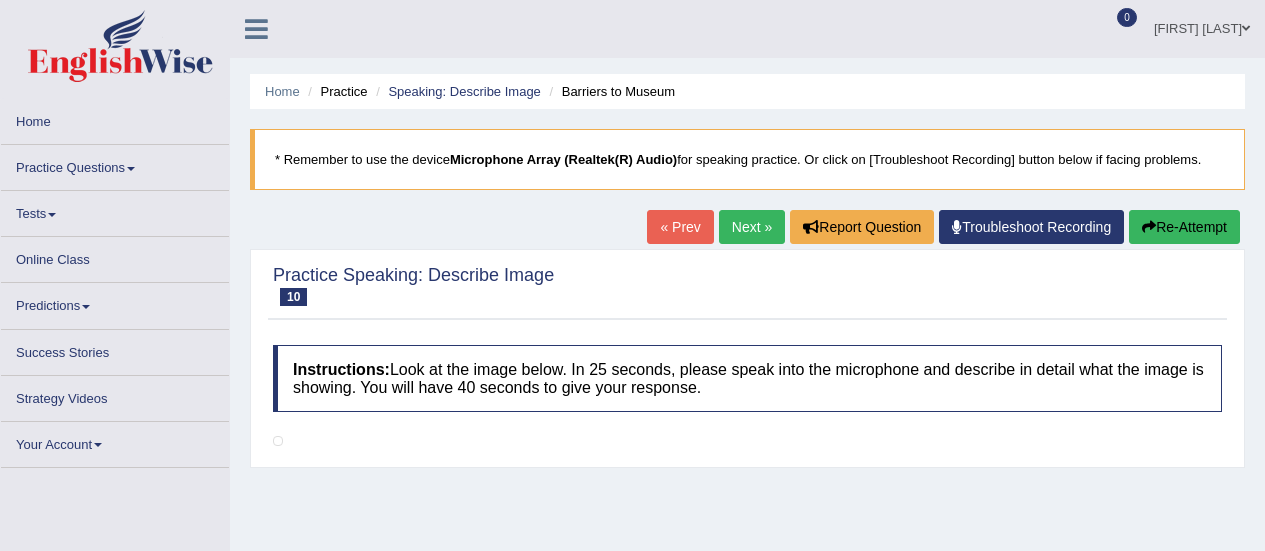 scroll, scrollTop: 0, scrollLeft: 0, axis: both 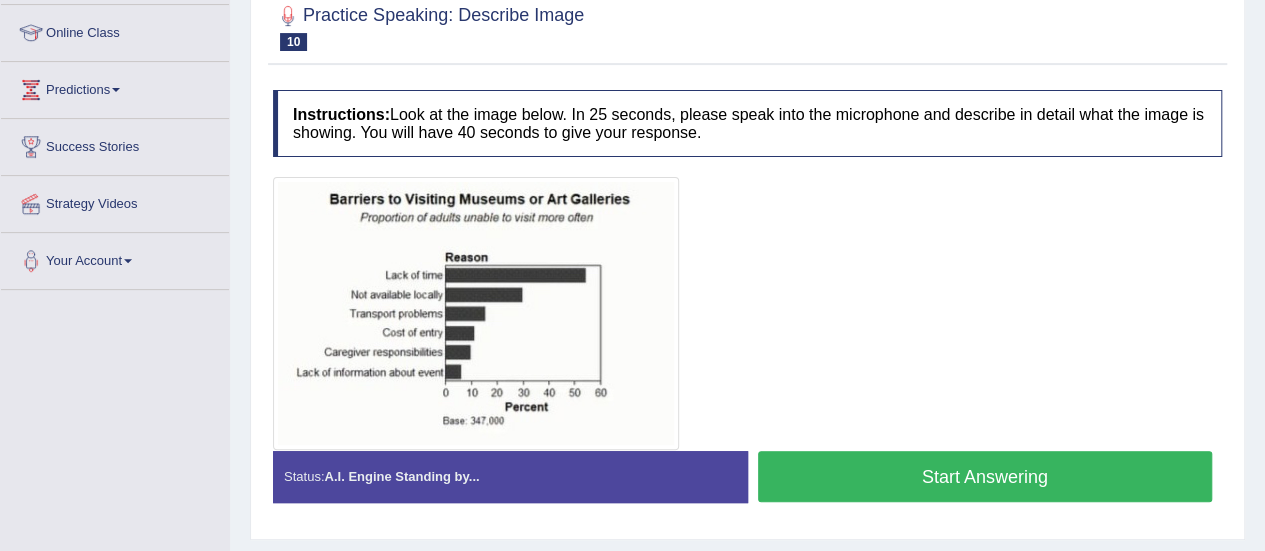 drag, startPoint x: 1279, startPoint y: 94, endPoint x: 1279, endPoint y: 225, distance: 131 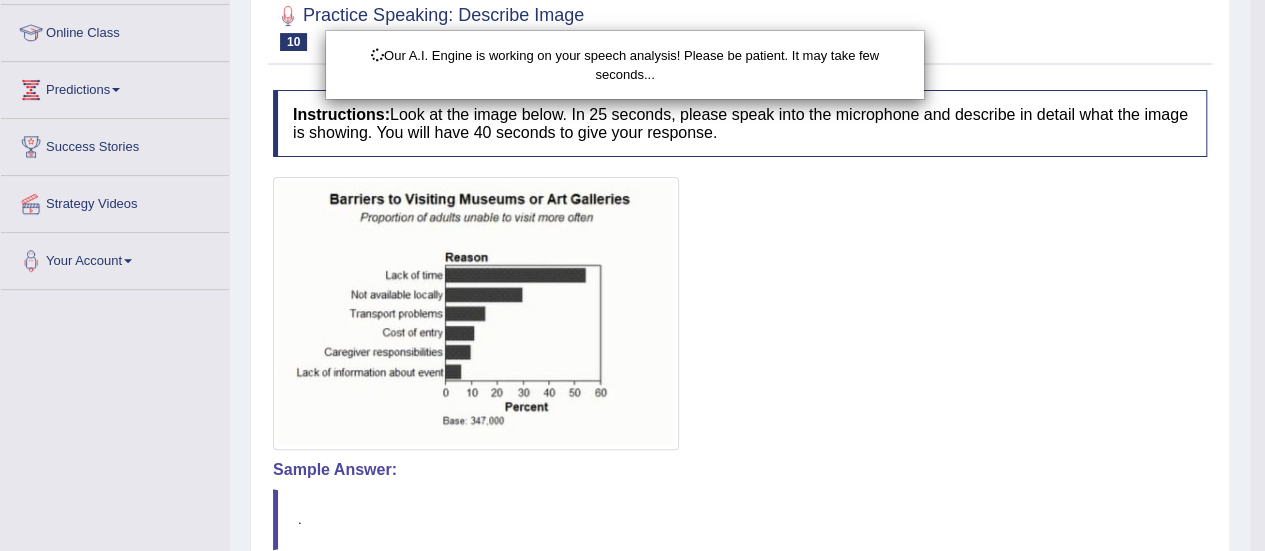scroll, scrollTop: 498, scrollLeft: 0, axis: vertical 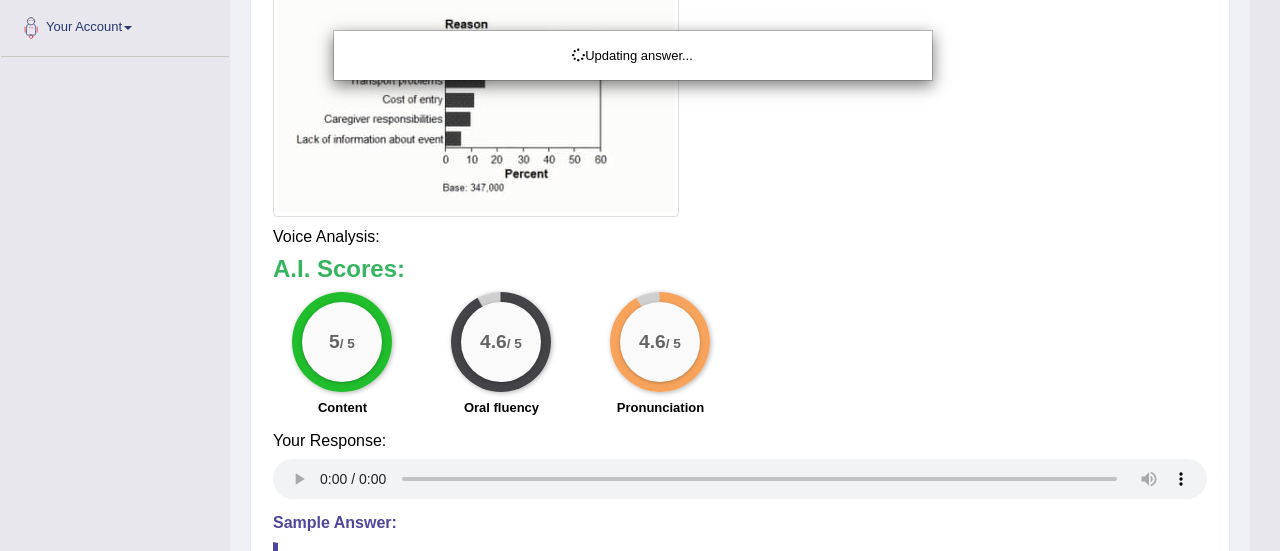 drag, startPoint x: 1279, startPoint y: 224, endPoint x: 1279, endPoint y: 405, distance: 181 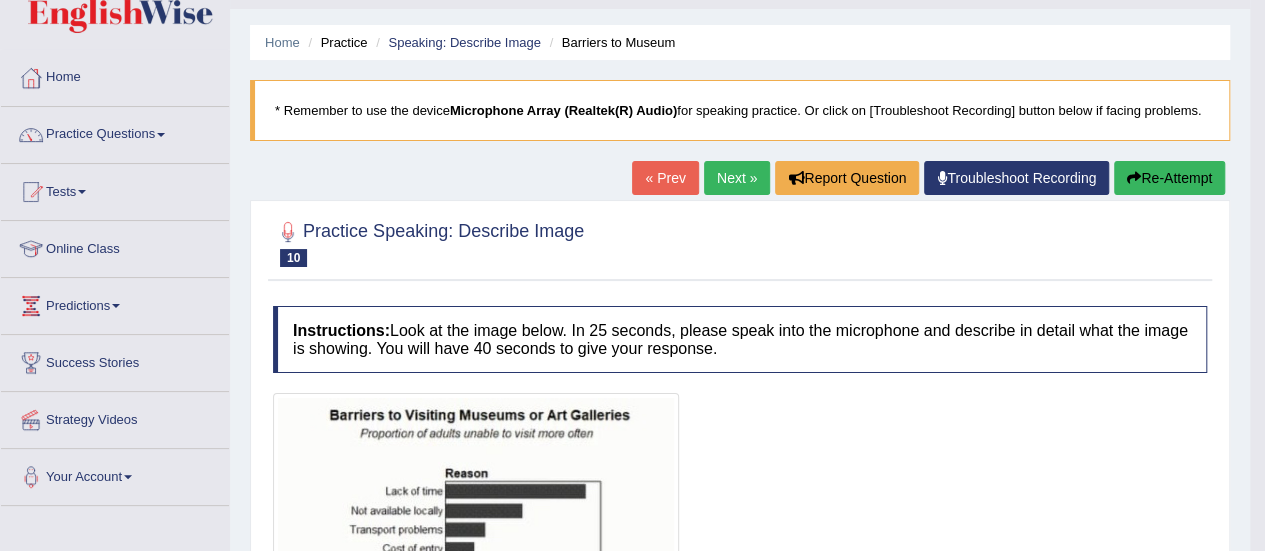 scroll, scrollTop: 46, scrollLeft: 0, axis: vertical 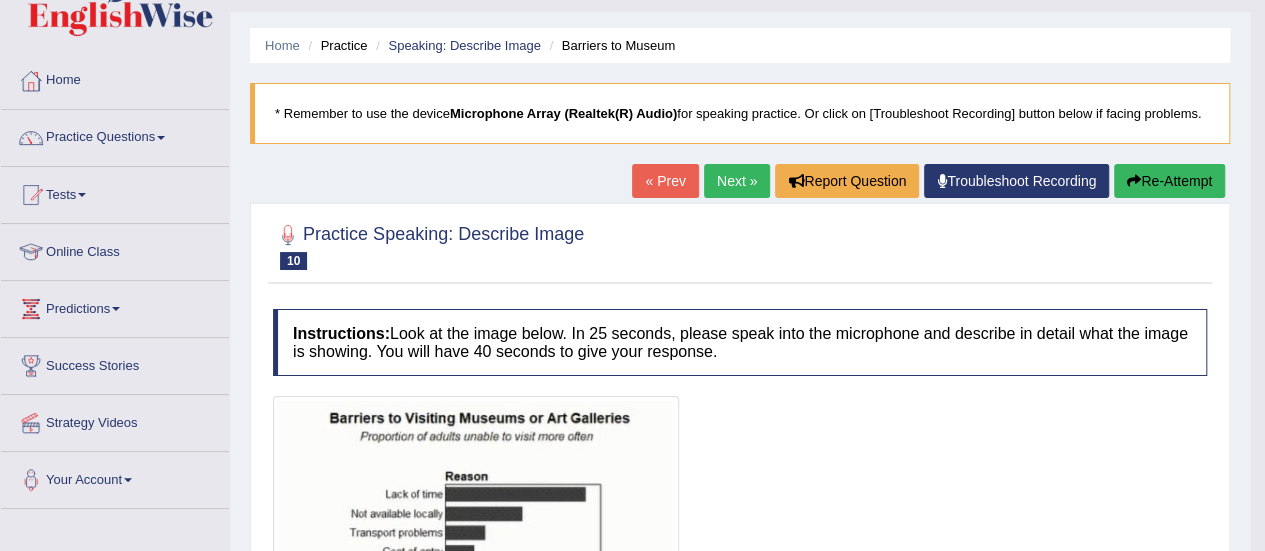 click on "Next »" at bounding box center (737, 181) 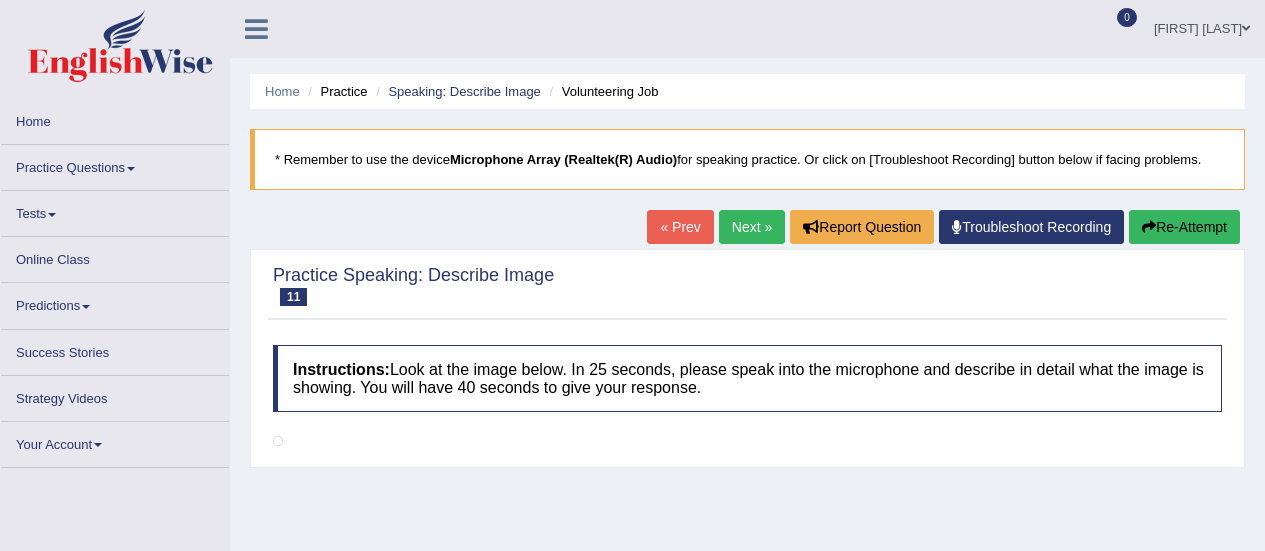 scroll, scrollTop: 0, scrollLeft: 0, axis: both 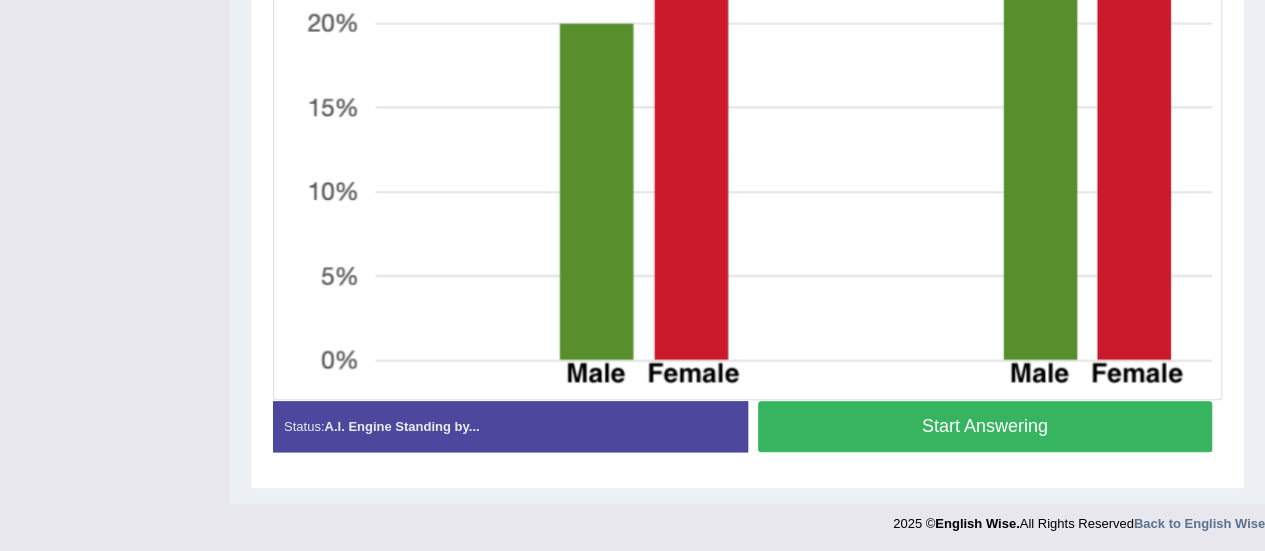 click on "Start Answering" at bounding box center [985, 426] 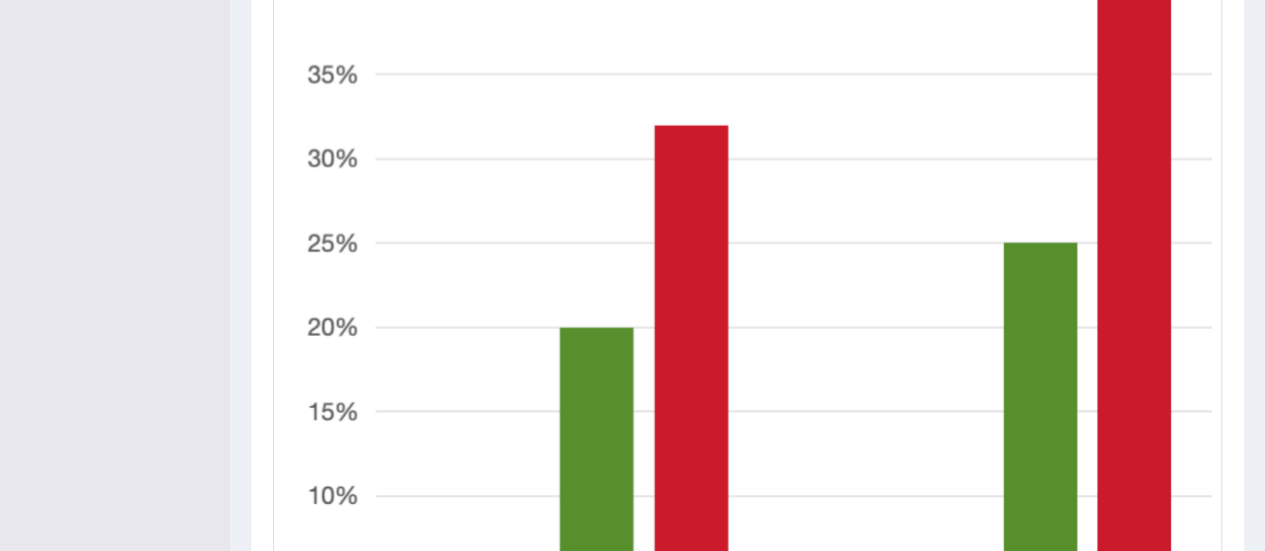 scroll, scrollTop: 939, scrollLeft: 0, axis: vertical 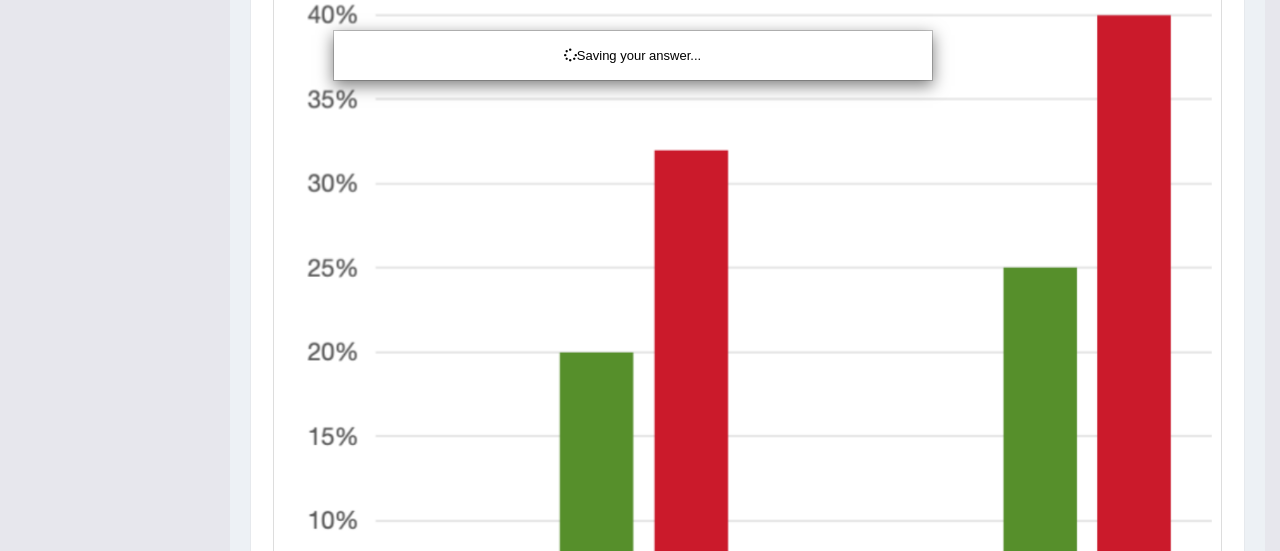 drag, startPoint x: 1267, startPoint y: 353, endPoint x: 1276, endPoint y: 517, distance: 164.24677 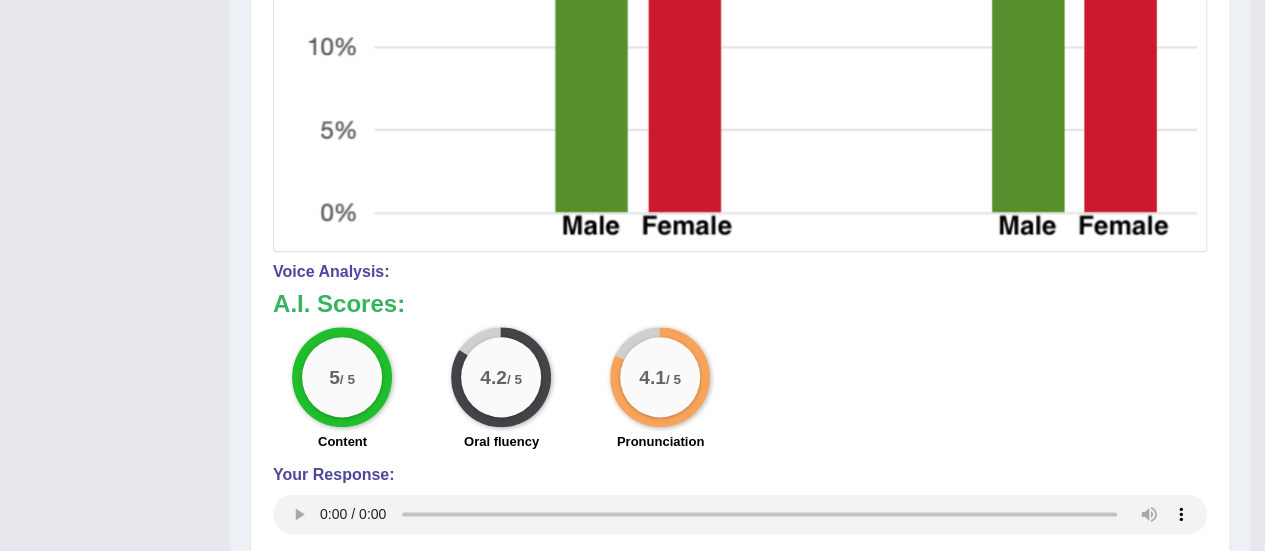 scroll, scrollTop: 1162, scrollLeft: 0, axis: vertical 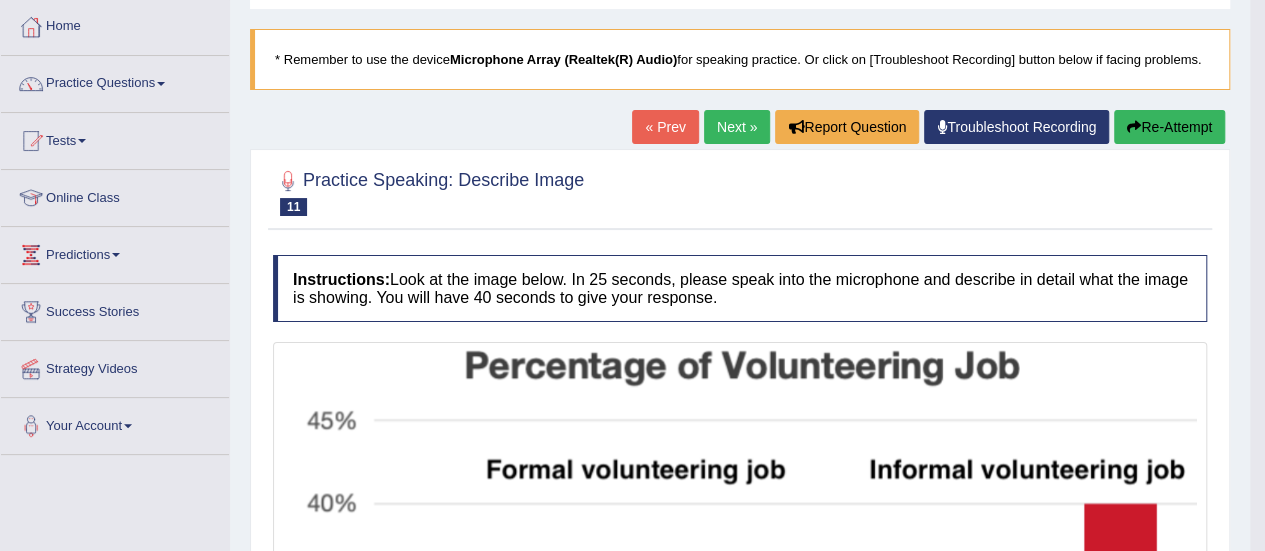 click on "Next »" at bounding box center [737, 127] 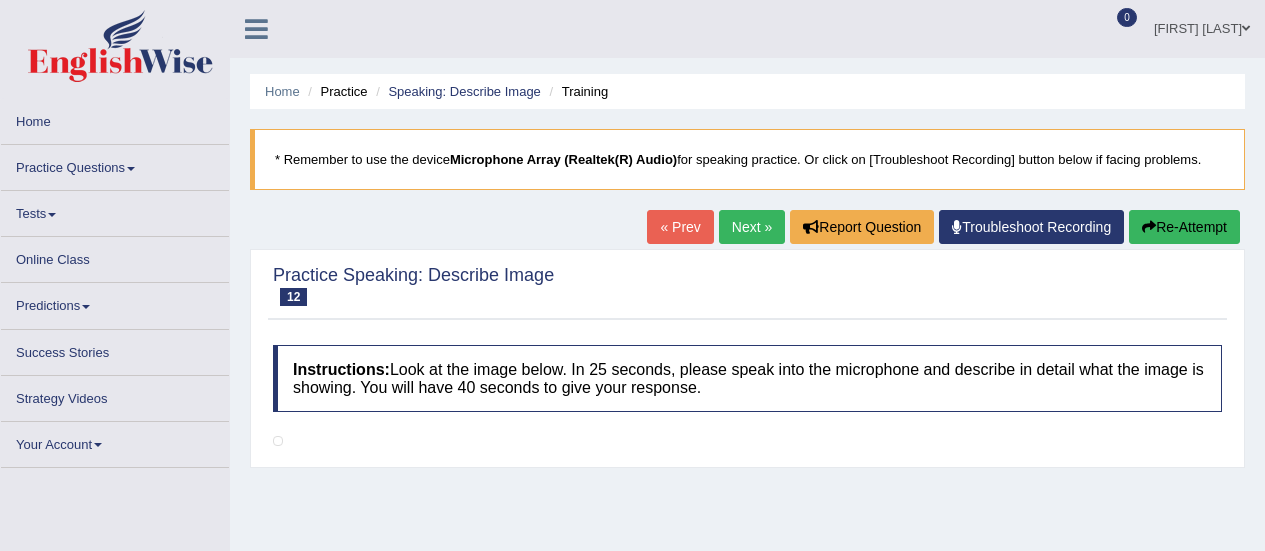 scroll, scrollTop: 0, scrollLeft: 0, axis: both 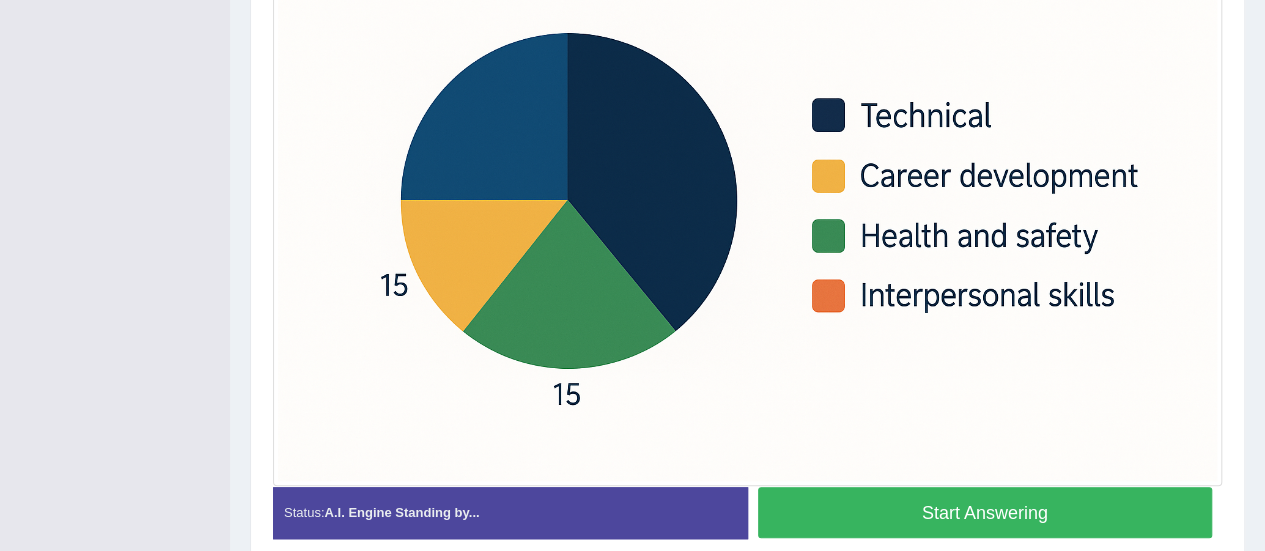 drag, startPoint x: 1279, startPoint y: 231, endPoint x: 1279, endPoint y: 357, distance: 126 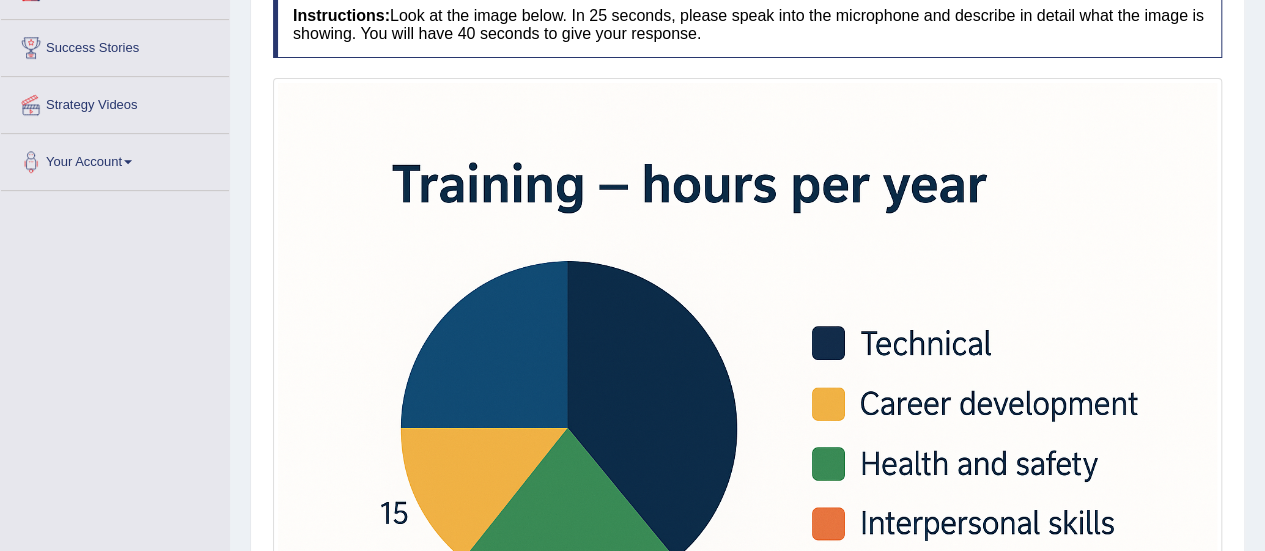 scroll, scrollTop: 697, scrollLeft: 0, axis: vertical 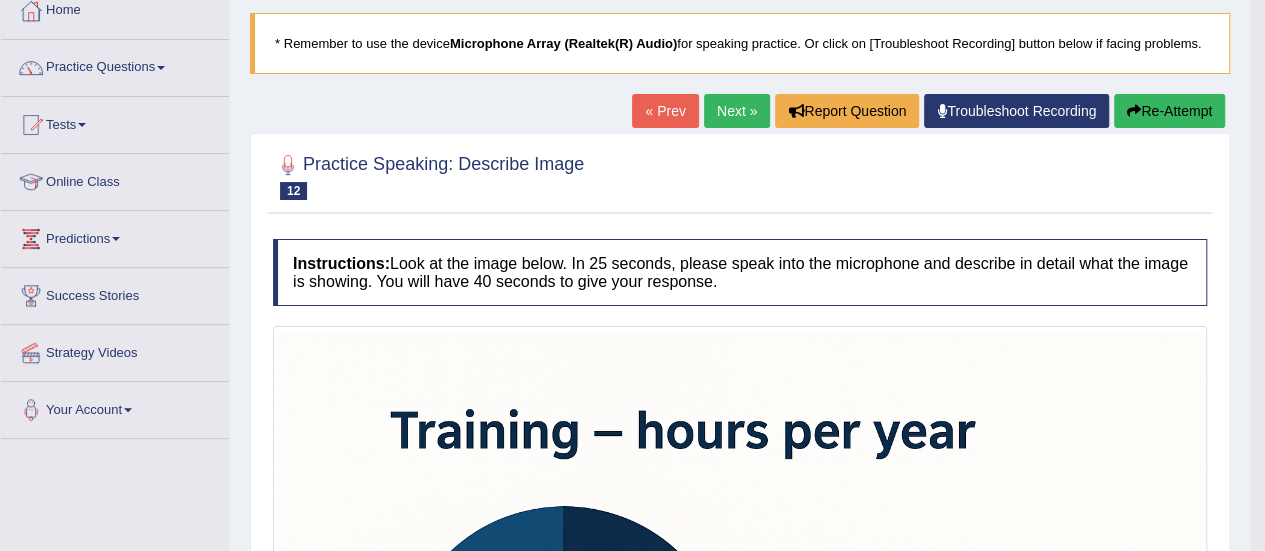click on "Next »" at bounding box center [737, 111] 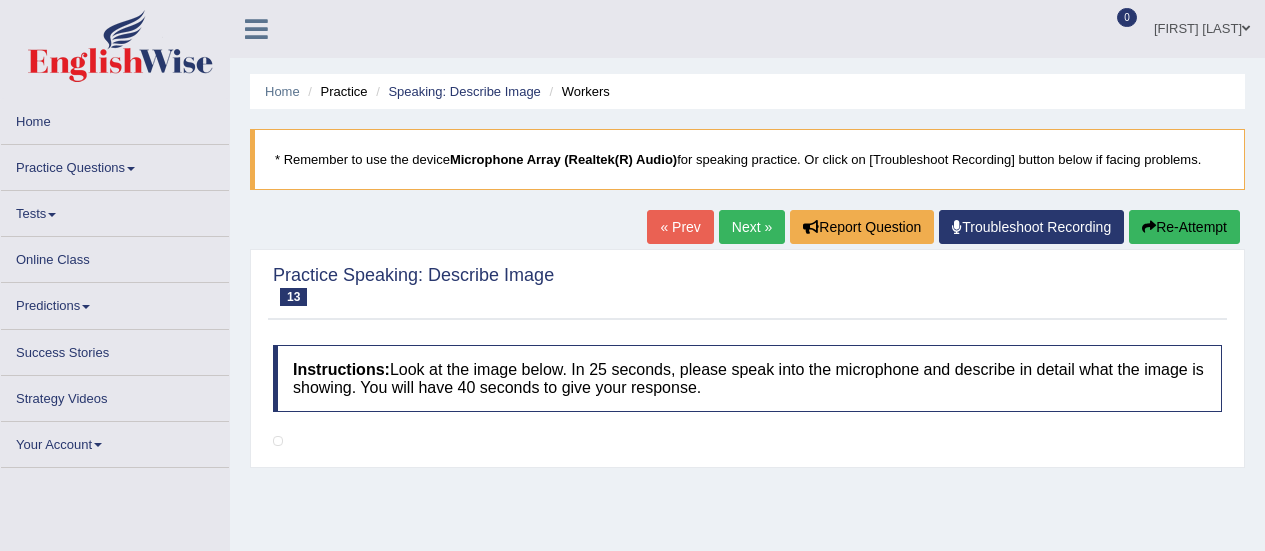 scroll, scrollTop: 0, scrollLeft: 0, axis: both 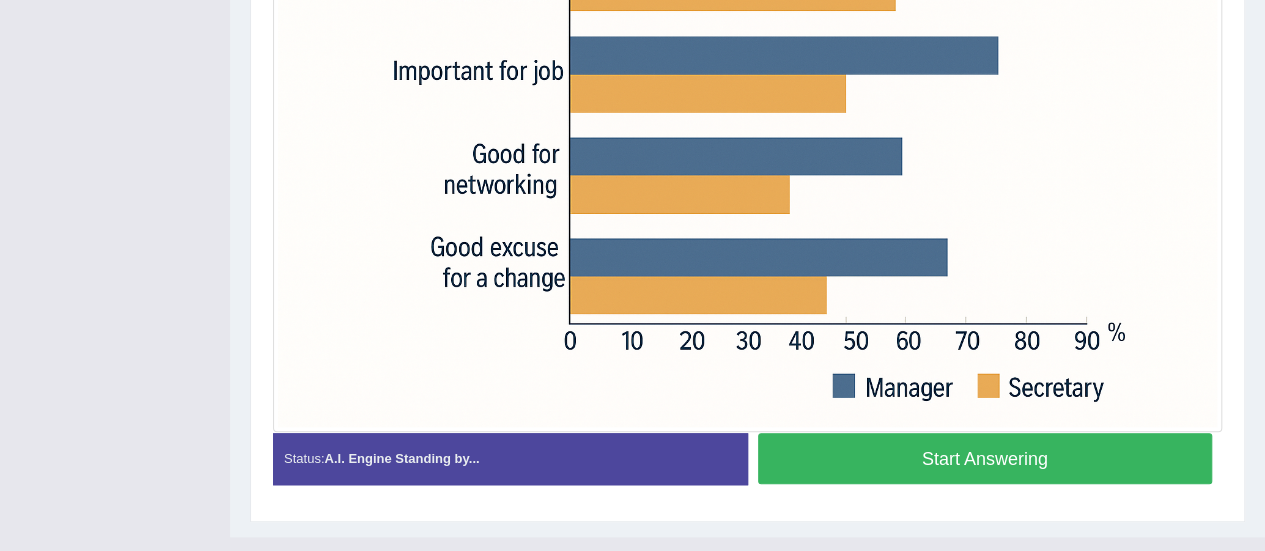 drag, startPoint x: 1274, startPoint y: 374, endPoint x: 1276, endPoint y: 403, distance: 29.068884 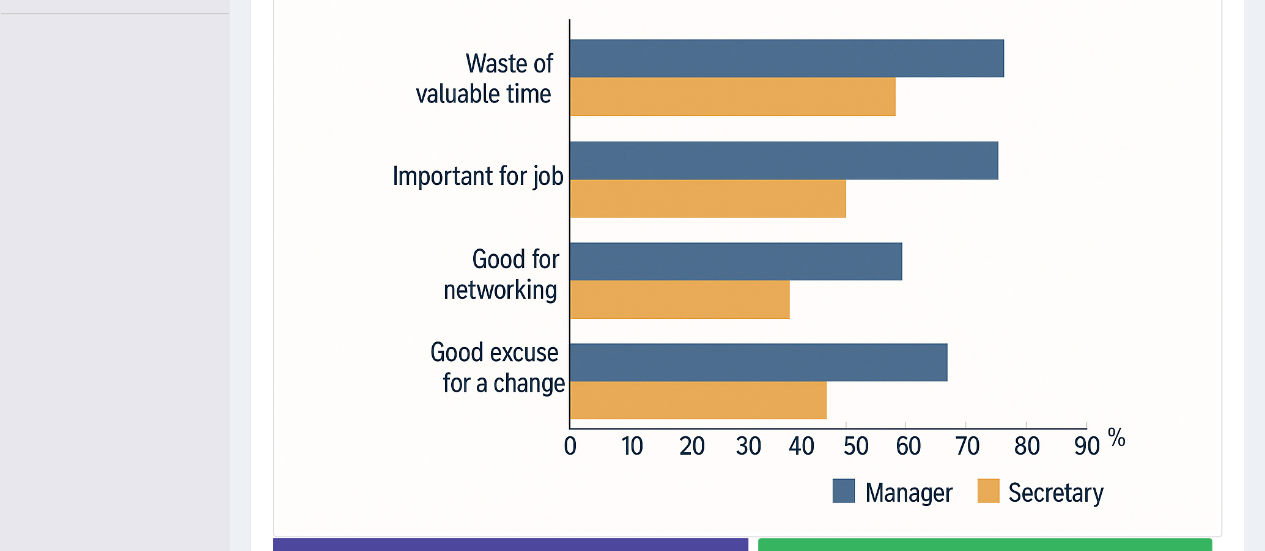 scroll, scrollTop: 627, scrollLeft: 0, axis: vertical 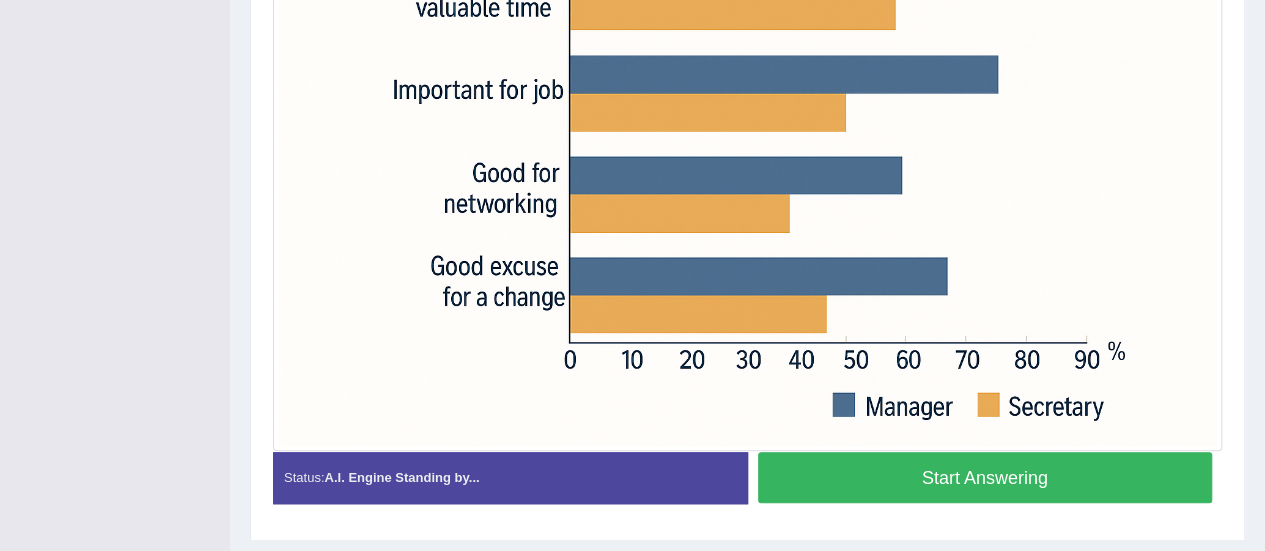 click on "Start Answering" at bounding box center [985, 477] 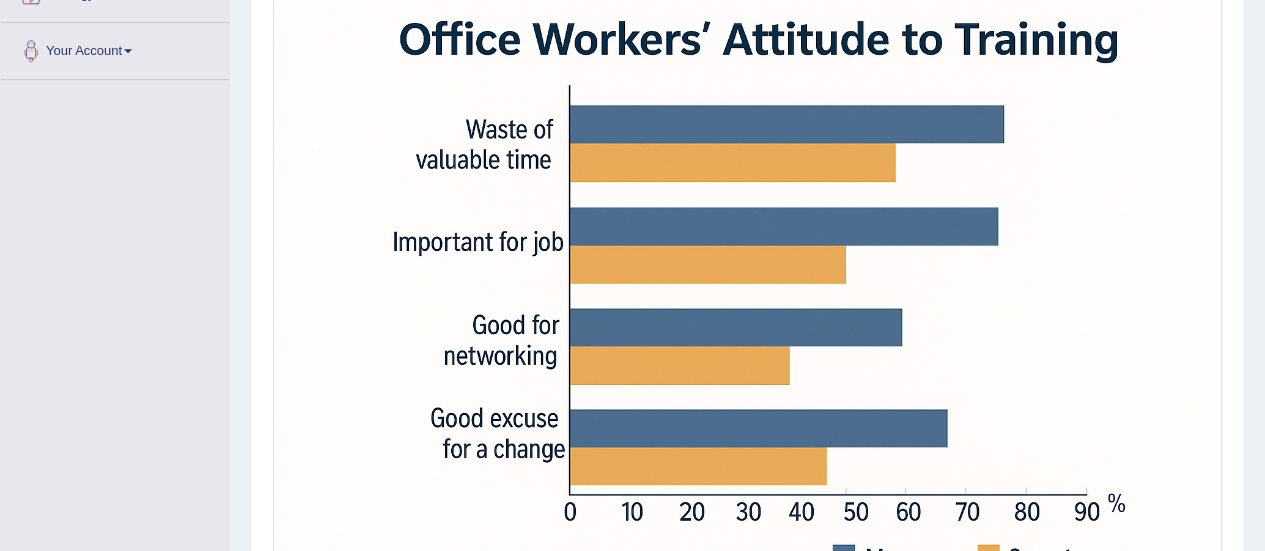 scroll, scrollTop: 606, scrollLeft: 0, axis: vertical 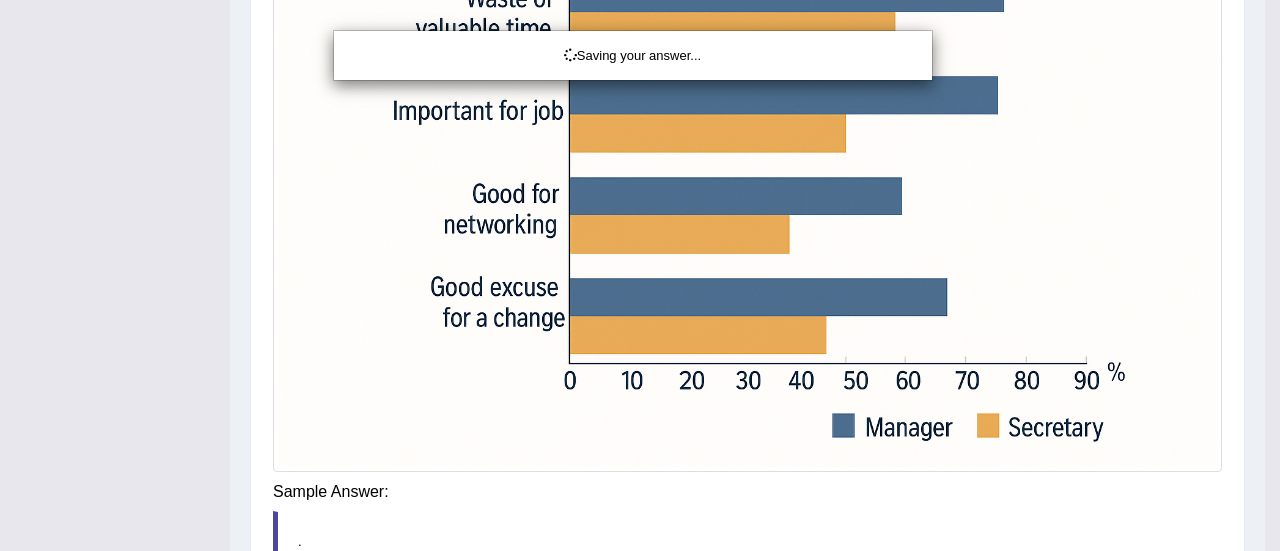 click on "Toggle navigation
Home
Practice Questions   Speaking Practice Read Aloud
Repeat Sentence
Describe Image
Re-tell Lecture
Answer Short Question
Summarize Group Discussion
Respond To A Situation
Writing Practice  Summarize Written Text
Write Essay
Reading Practice  Reading & Writing: Fill In The Blanks
Choose Multiple Answers
Re-order Paragraphs
Fill In The Blanks
Choose Single Answer
Listening Practice  Summarize Spoken Text
Highlight Incorrect Words
Highlight Correct Summary
Select Missing Word
Choose Single Answer
Choose Multiple Answers
Fill In The Blanks
Write From Dictation
Pronunciation
Tests
Take Mock Test" at bounding box center (640, -331) 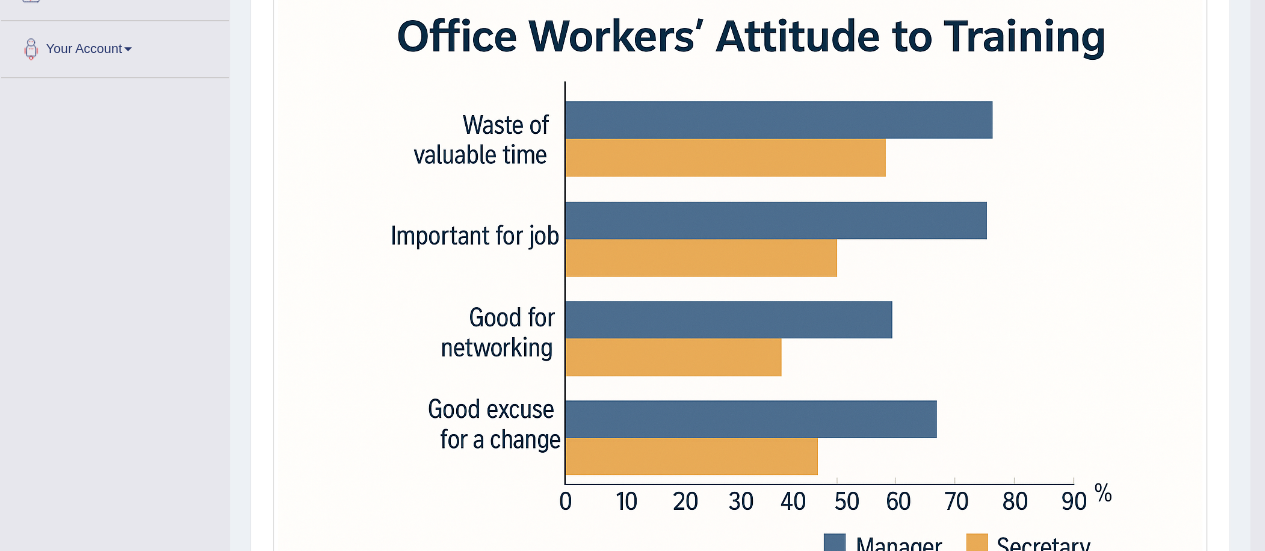 scroll, scrollTop: 188, scrollLeft: 0, axis: vertical 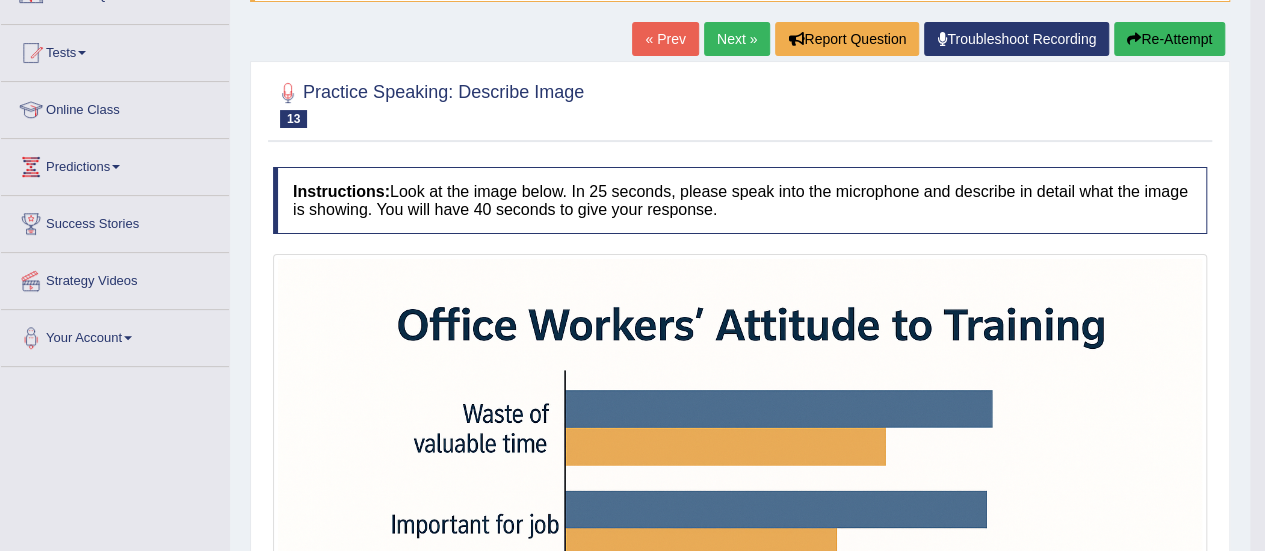 click on "Next »" at bounding box center (737, 39) 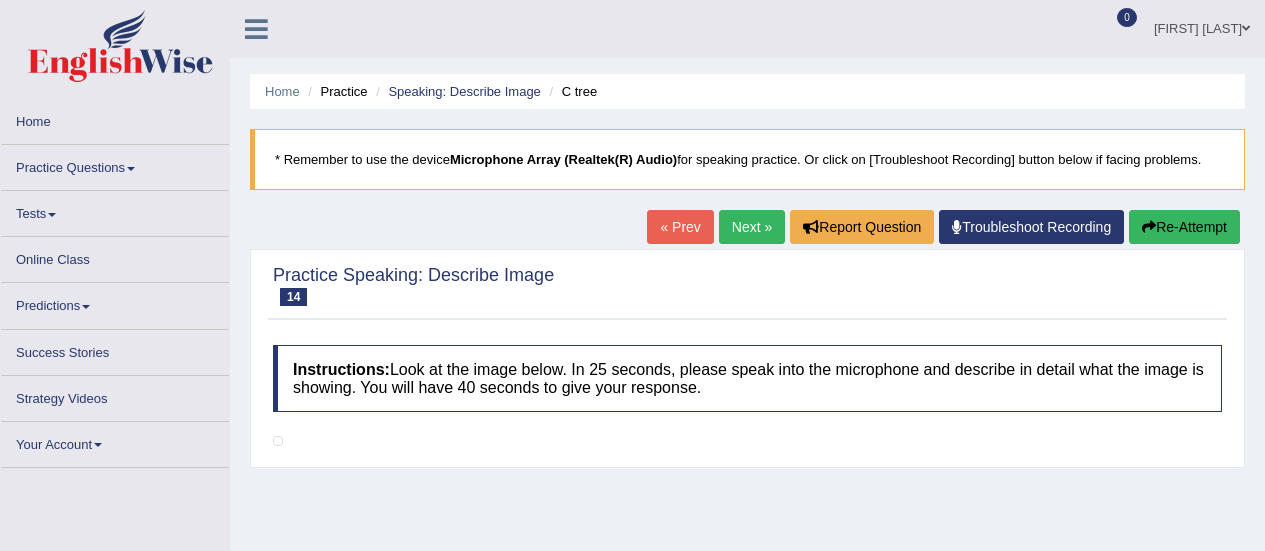 scroll, scrollTop: 0, scrollLeft: 0, axis: both 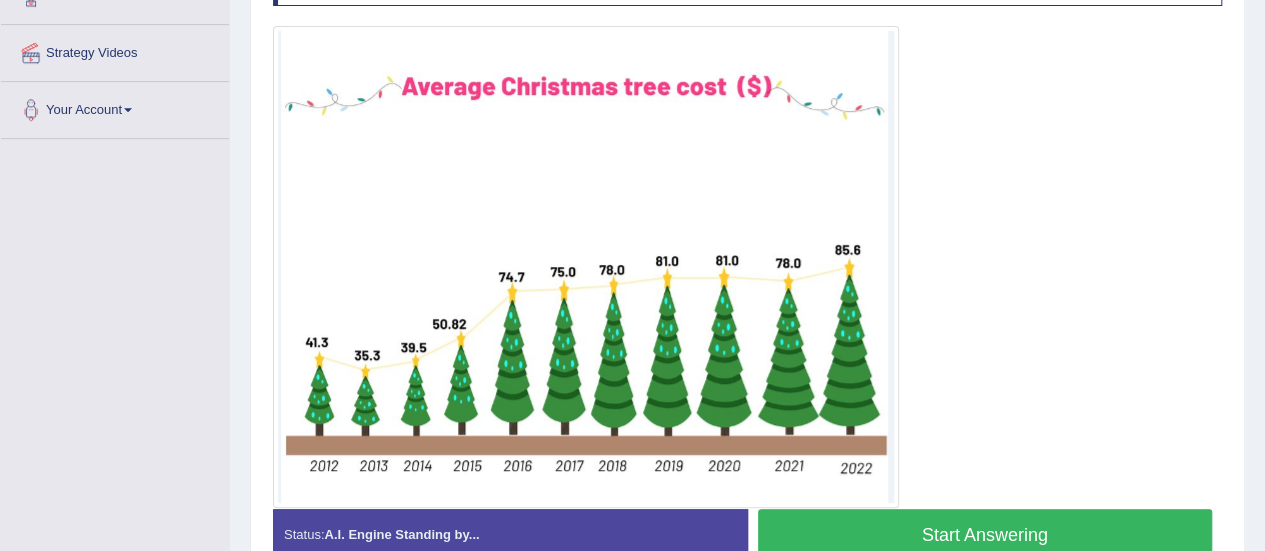 click on "Start Answering" at bounding box center [985, 534] 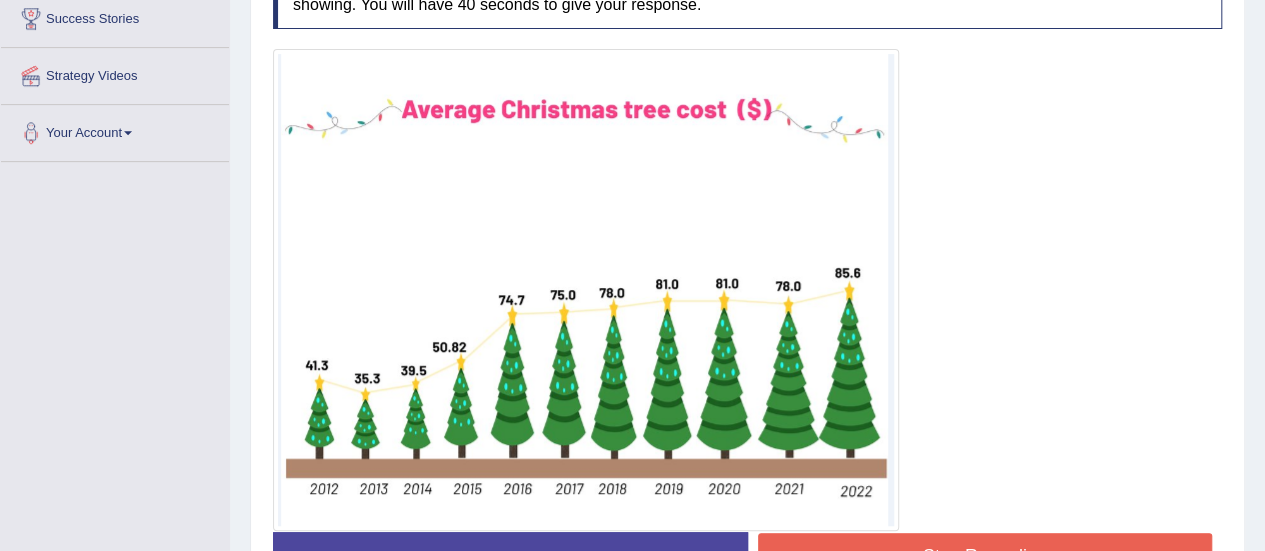 scroll, scrollTop: 392, scrollLeft: 0, axis: vertical 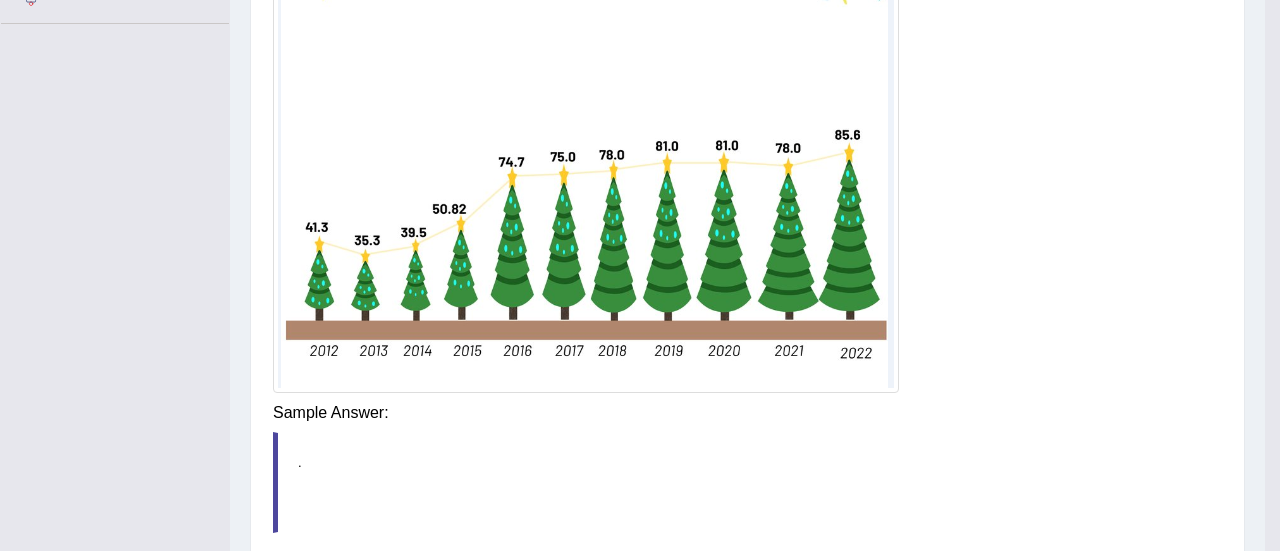 click on "Toggle navigation
Home
Practice Questions   Speaking Practice Read Aloud
Repeat Sentence
Describe Image
Re-tell Lecture
Answer Short Question
Summarize Group Discussion
Respond To A Situation
Writing Practice  Summarize Written Text
Write Essay
Reading Practice  Reading & Writing: Fill In The Blanks
Choose Multiple Answers
Re-order Paragraphs
Fill In The Blanks
Choose Single Answer
Listening Practice  Summarize Spoken Text
Highlight Incorrect Words
Highlight Correct Summary
Select Missing Word
Choose Single Answer
Choose Multiple Answers
Fill In The Blanks
Write From Dictation
Pronunciation
Tests
Take Mock Test" at bounding box center (640, -256) 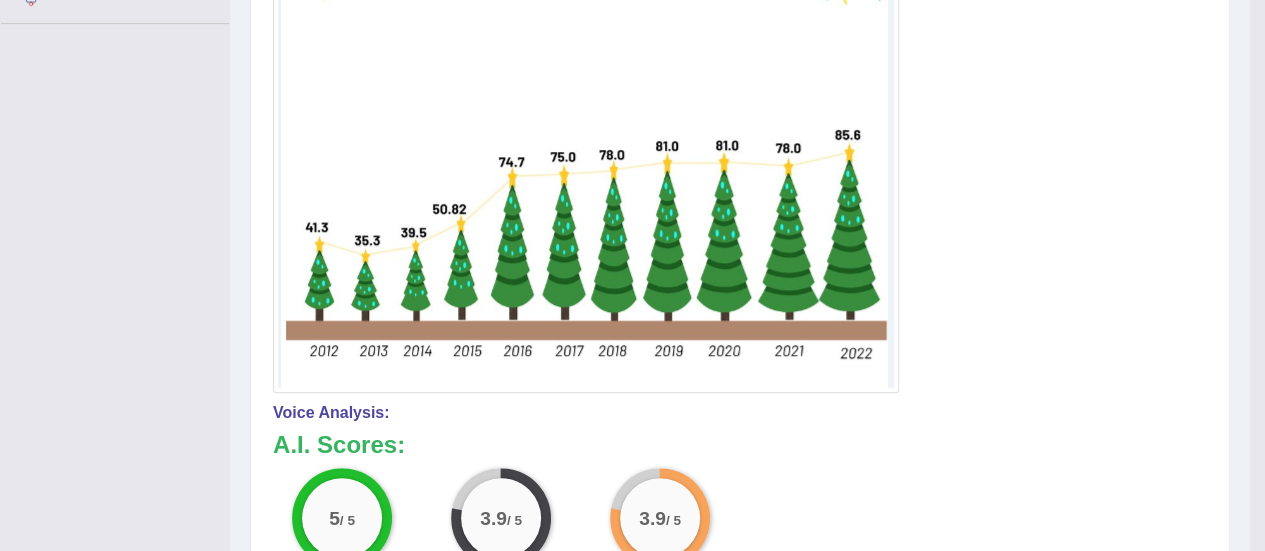 scroll, scrollTop: 737, scrollLeft: 0, axis: vertical 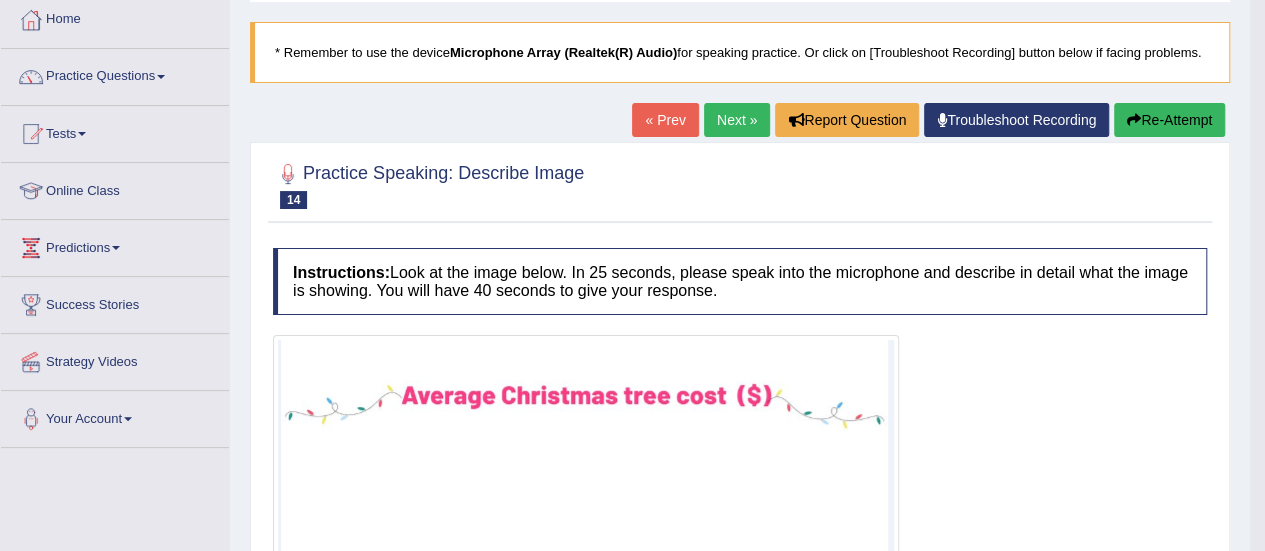 click on "Next »" at bounding box center (737, 120) 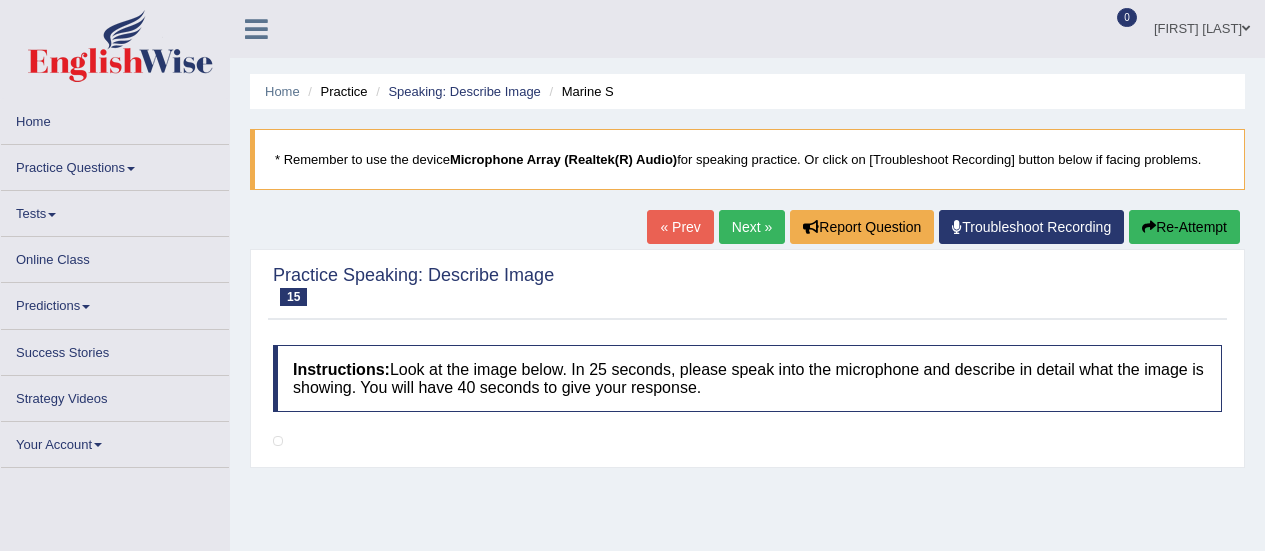 scroll, scrollTop: 0, scrollLeft: 0, axis: both 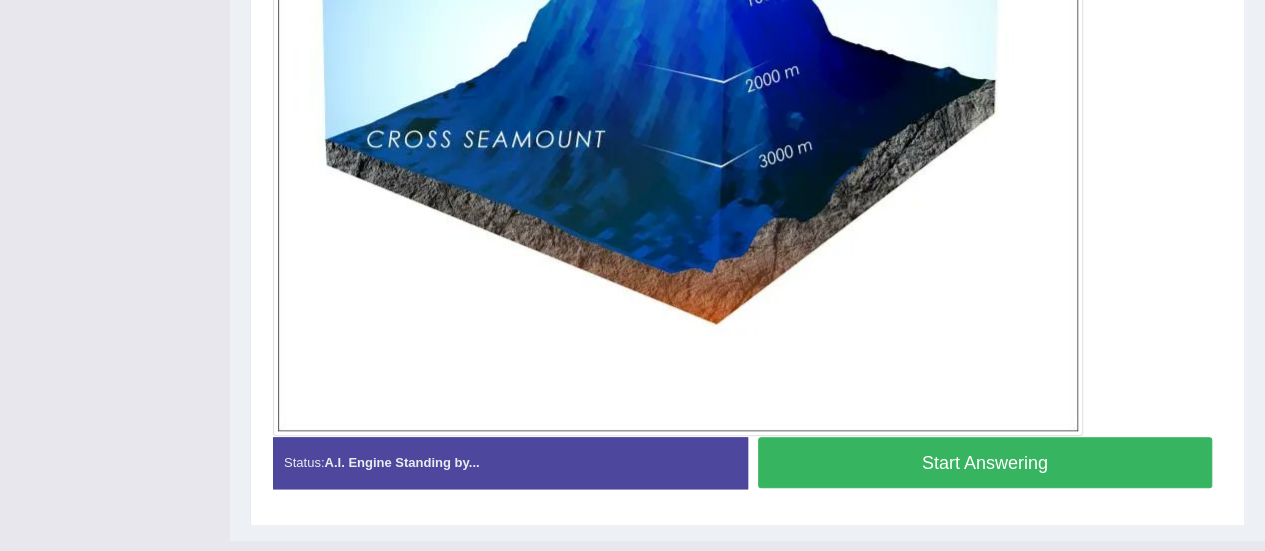 click on "Start Answering" at bounding box center [985, 462] 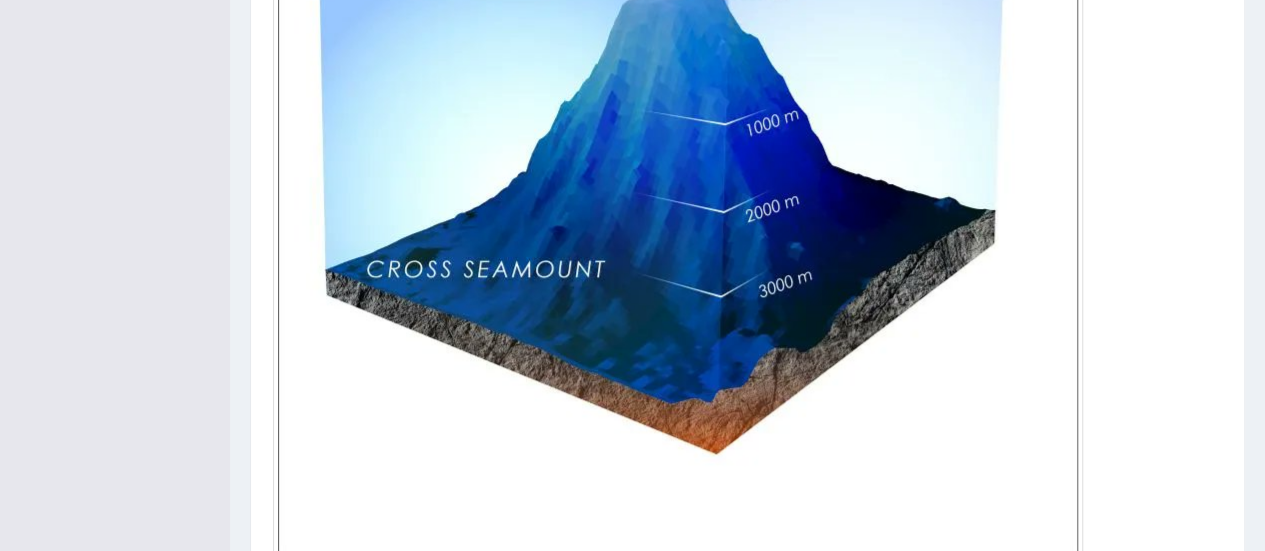 scroll, scrollTop: 816, scrollLeft: 0, axis: vertical 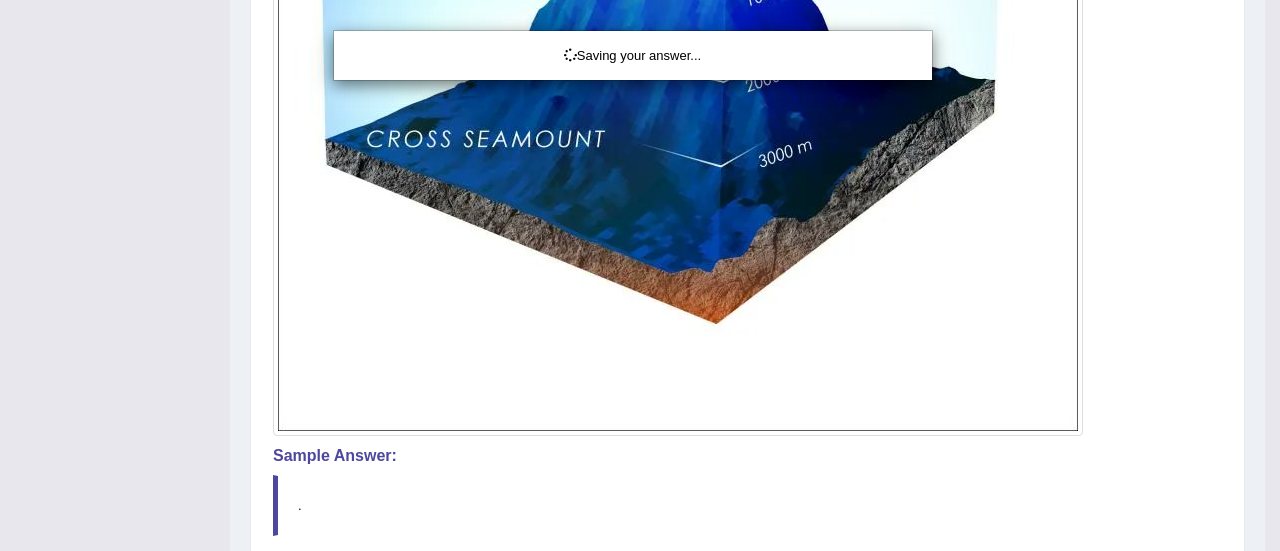 drag, startPoint x: 1279, startPoint y: 419, endPoint x: 1276, endPoint y: 349, distance: 70.064255 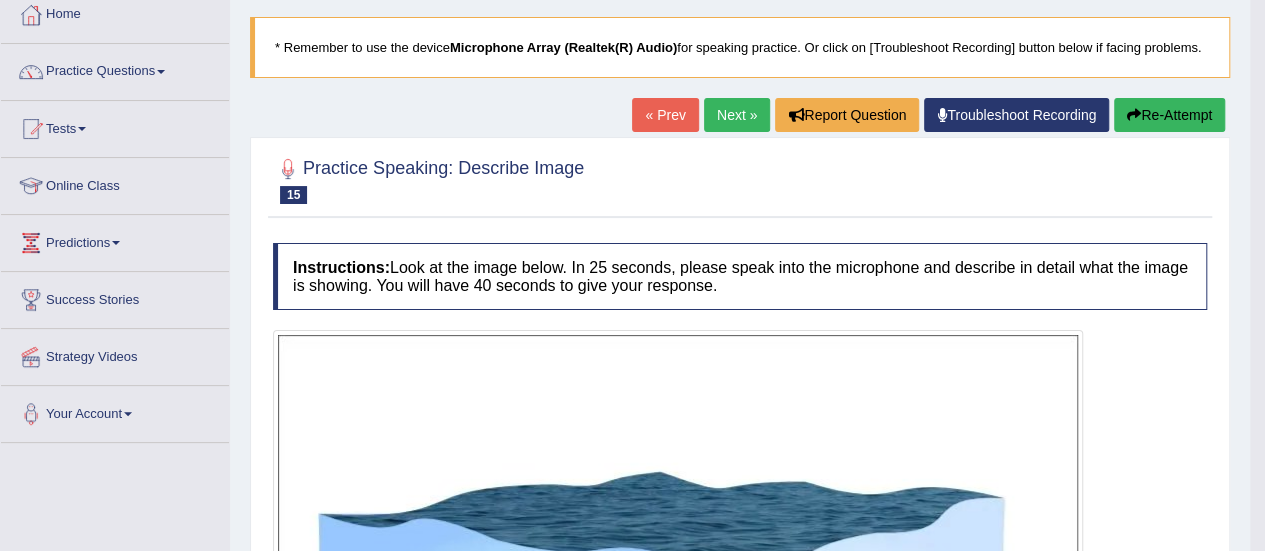 scroll, scrollTop: 105, scrollLeft: 0, axis: vertical 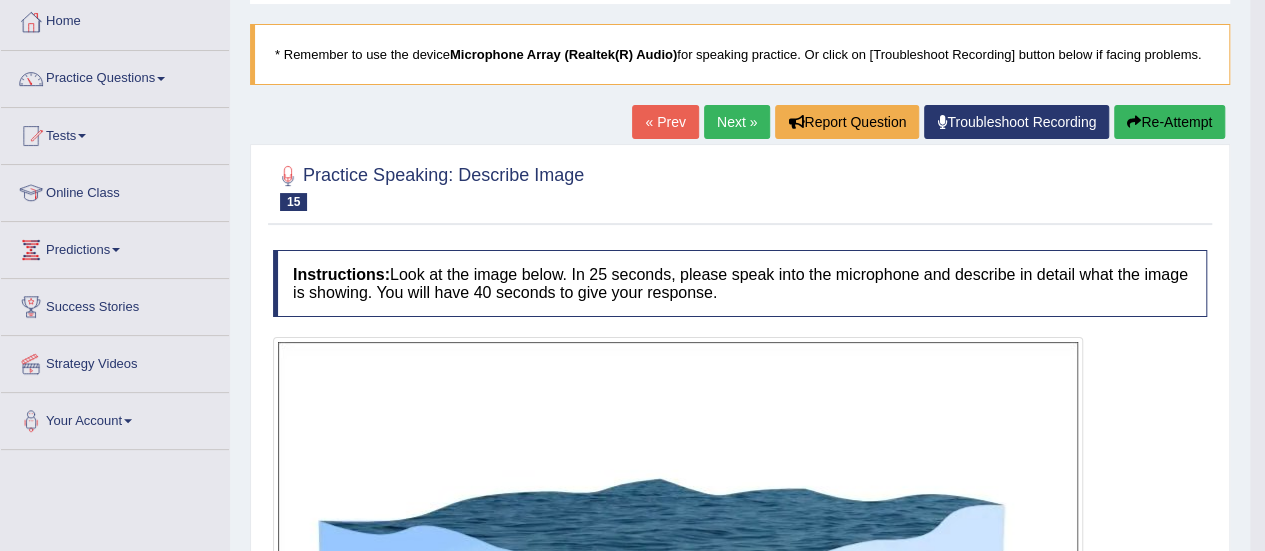 click on "Next »" at bounding box center (737, 122) 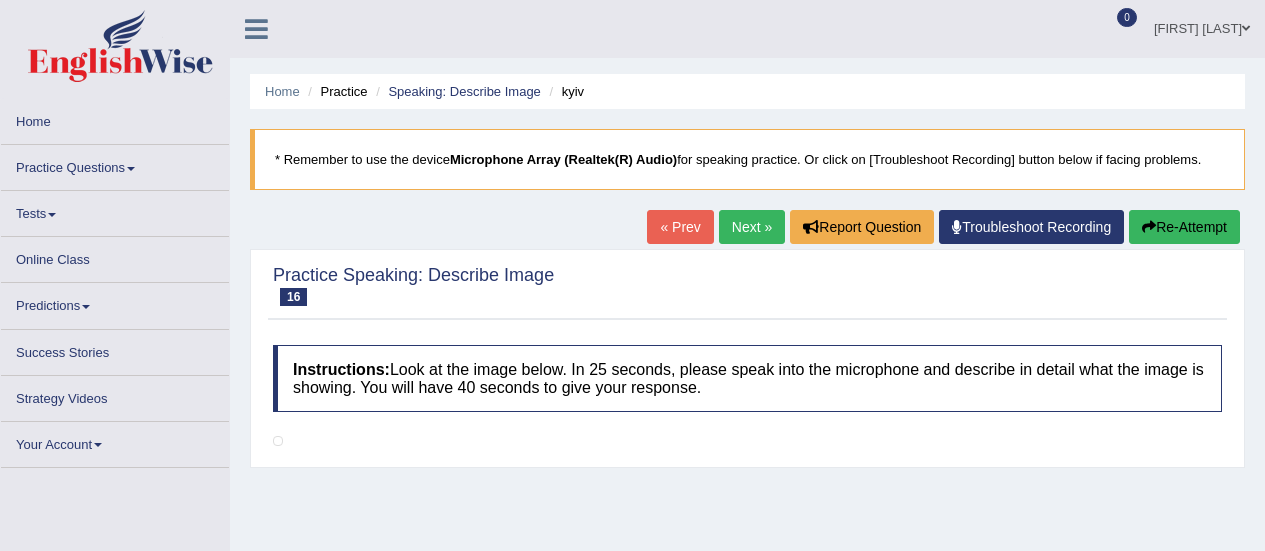 scroll, scrollTop: 0, scrollLeft: 0, axis: both 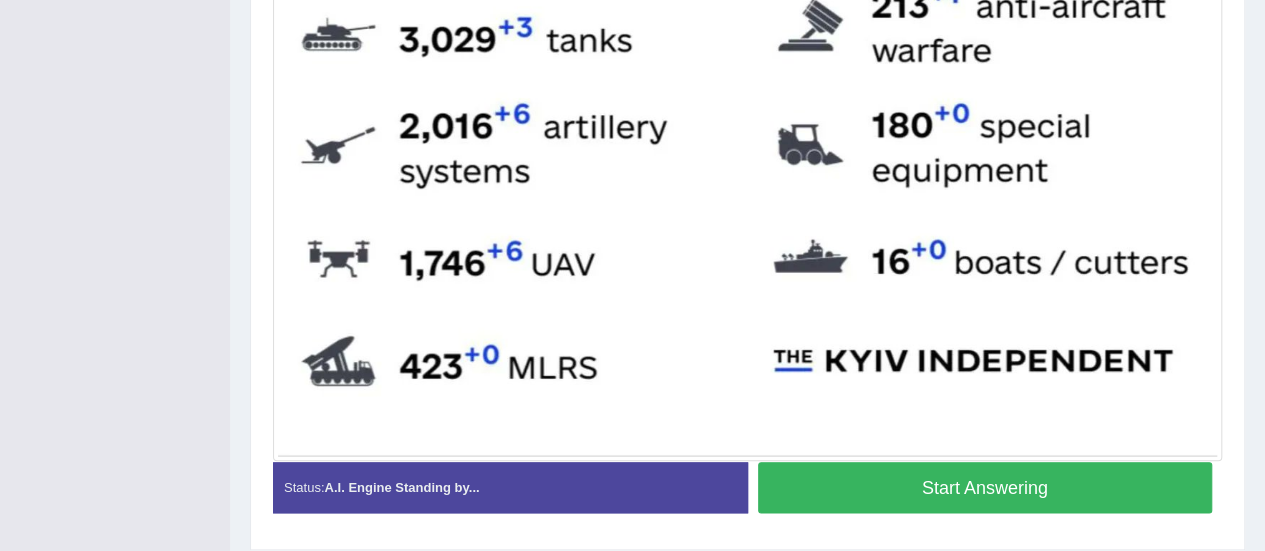 click on "Start Answering" at bounding box center (985, 487) 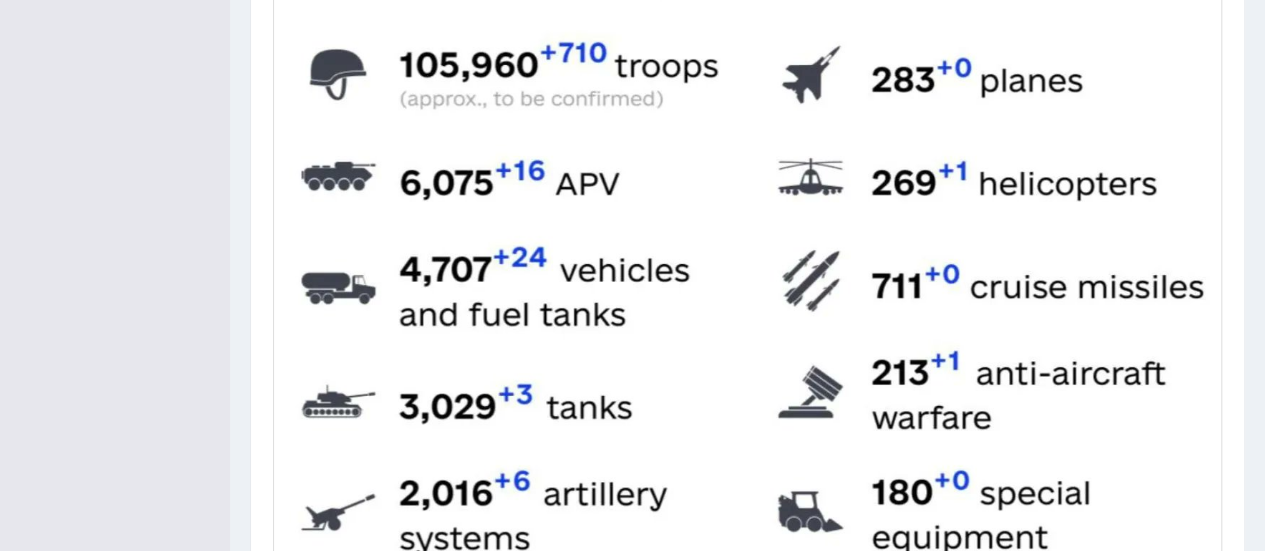 scroll, scrollTop: 562, scrollLeft: 0, axis: vertical 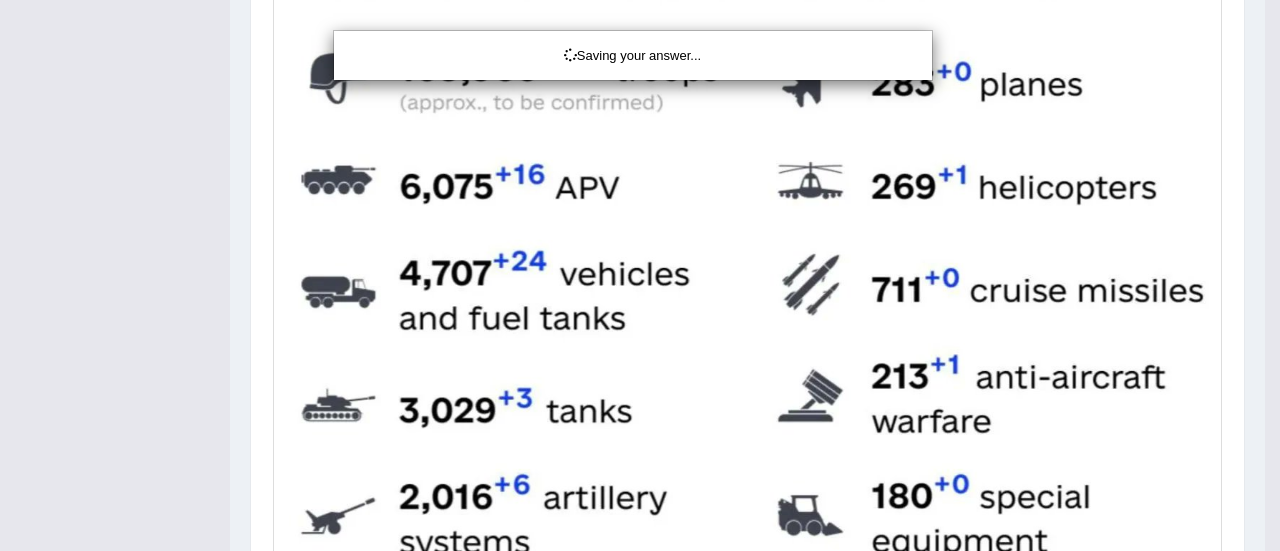 drag, startPoint x: 1279, startPoint y: 409, endPoint x: 1279, endPoint y: 312, distance: 97 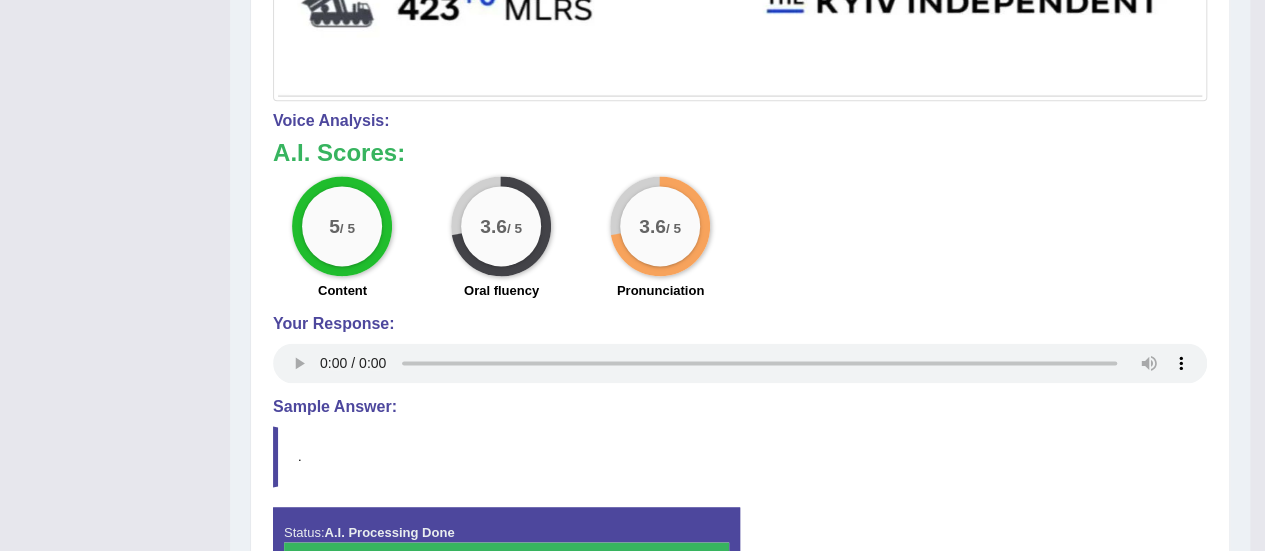 scroll, scrollTop: 1402, scrollLeft: 0, axis: vertical 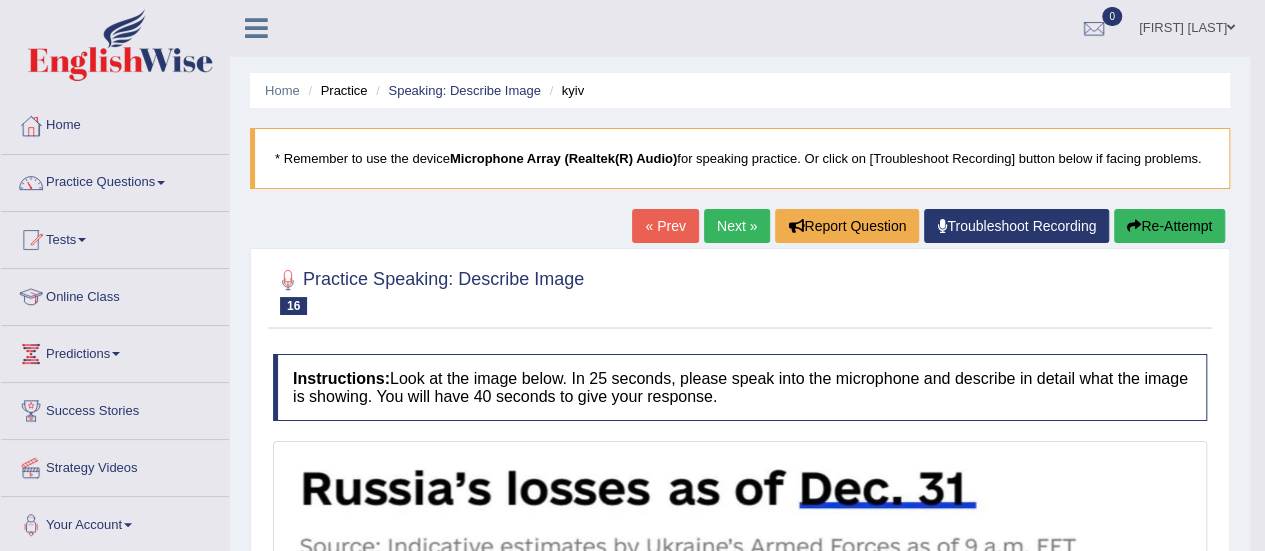 click on "Next »" at bounding box center (737, 226) 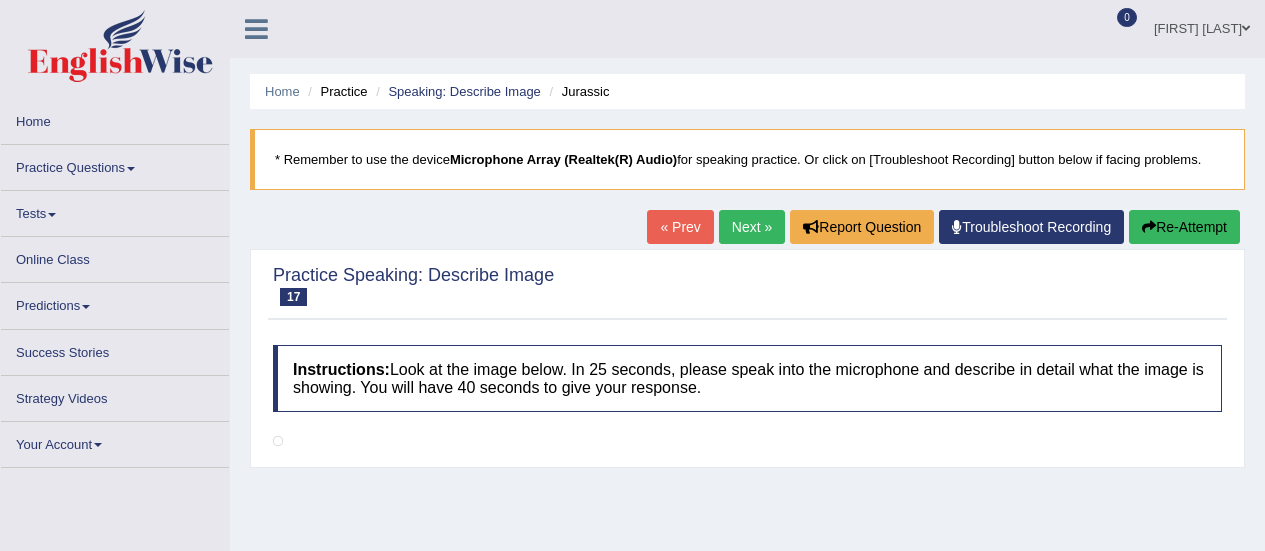 scroll, scrollTop: 0, scrollLeft: 0, axis: both 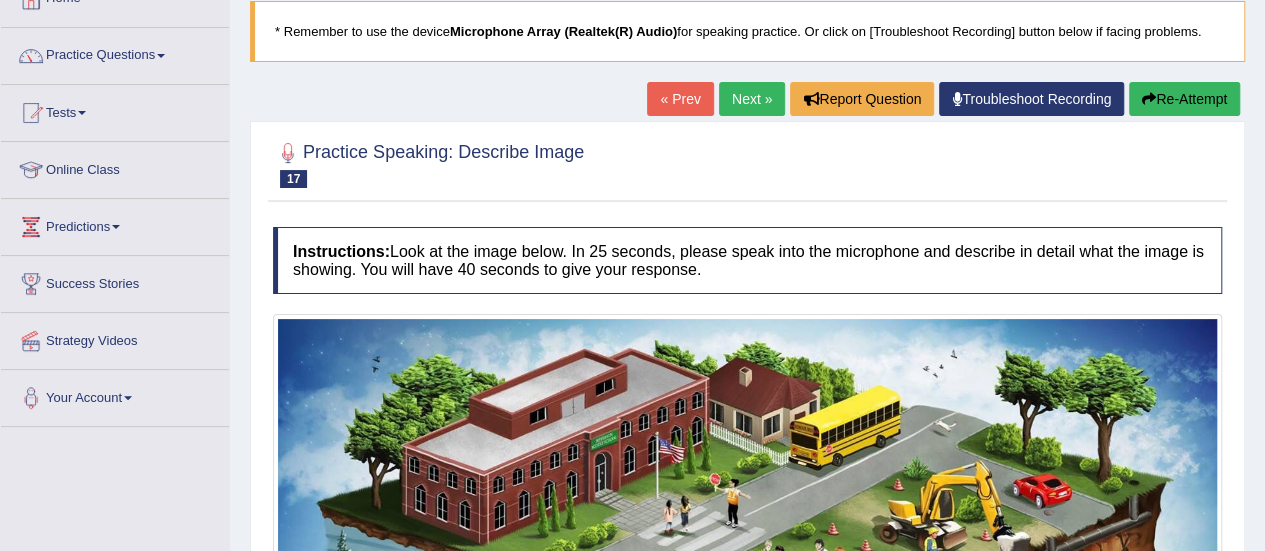 drag, startPoint x: 1279, startPoint y: 334, endPoint x: 1240, endPoint y: 155, distance: 183.19934 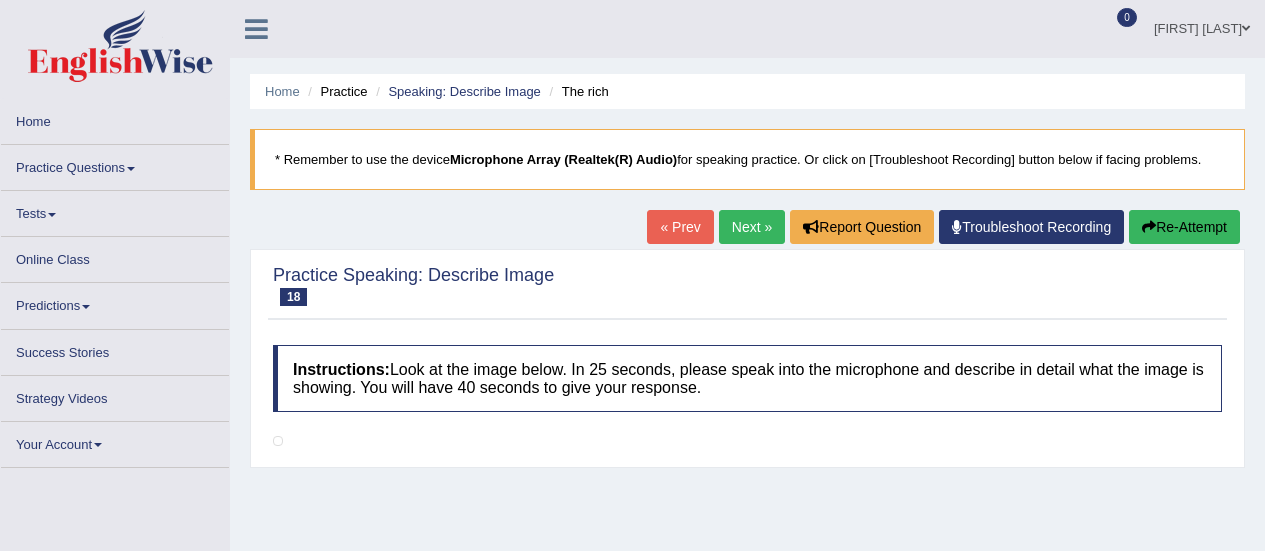 scroll, scrollTop: 0, scrollLeft: 0, axis: both 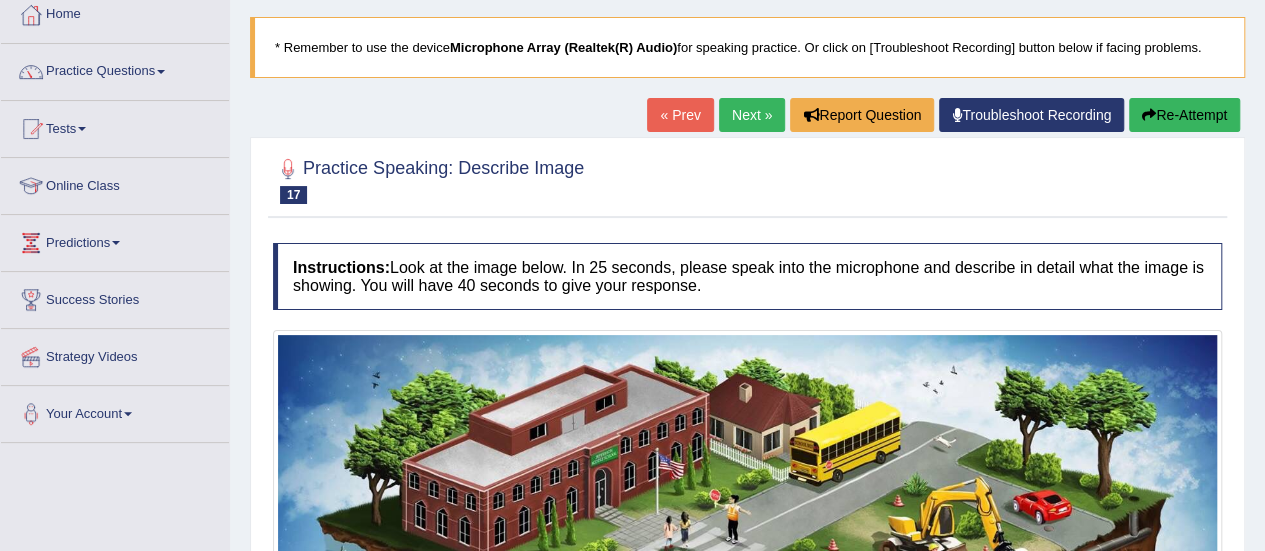 click on "Re-Attempt" at bounding box center [1184, 115] 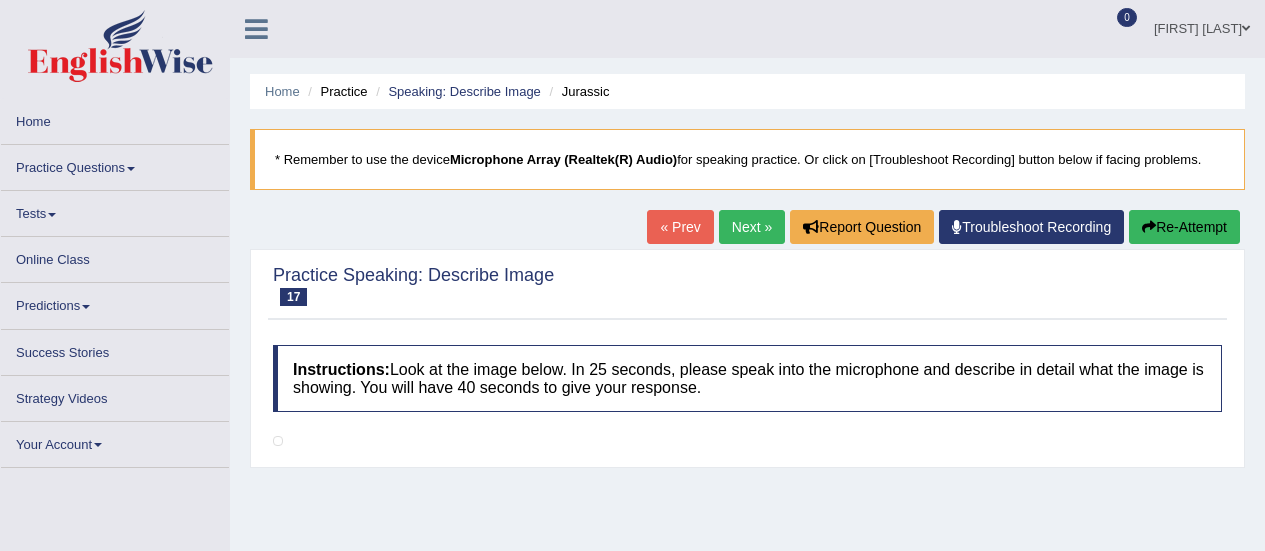 scroll, scrollTop: 112, scrollLeft: 0, axis: vertical 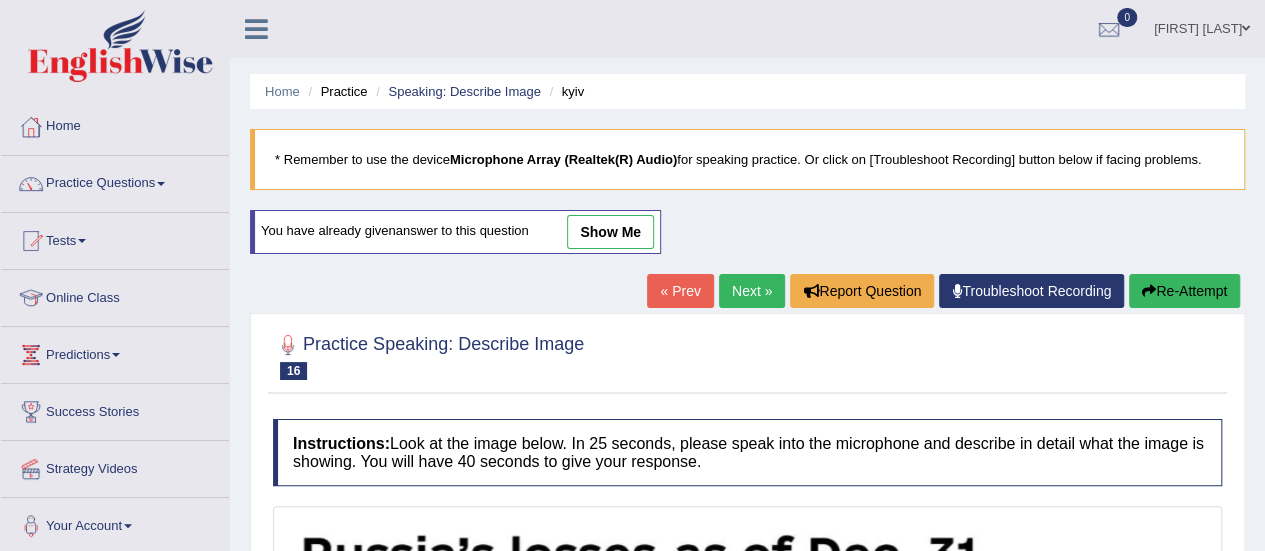 click on "Next »" at bounding box center [752, 291] 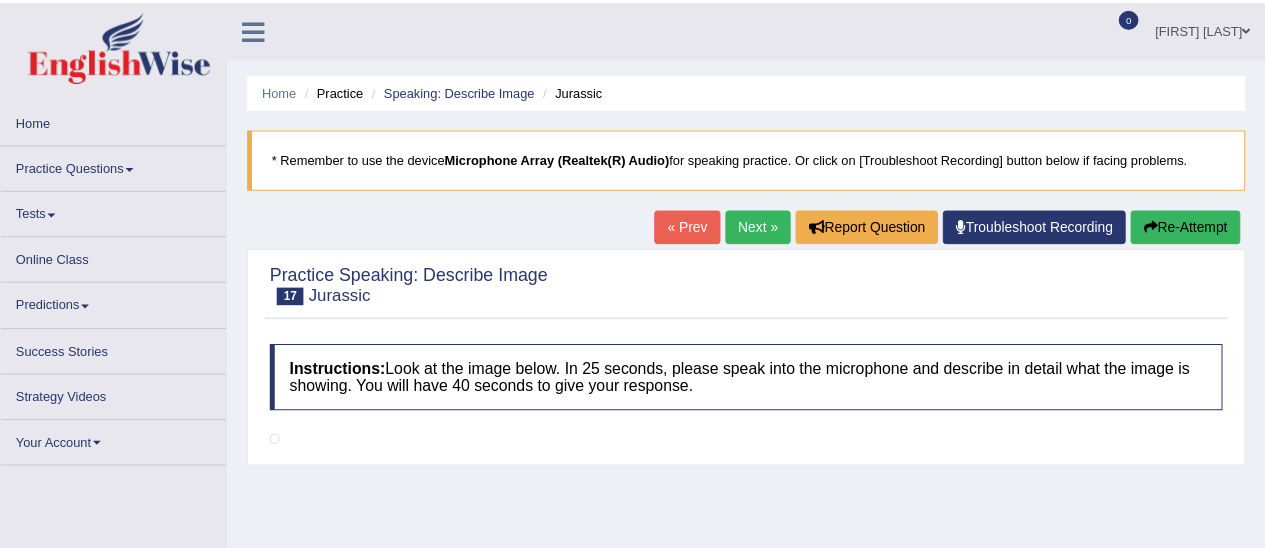 scroll, scrollTop: 0, scrollLeft: 0, axis: both 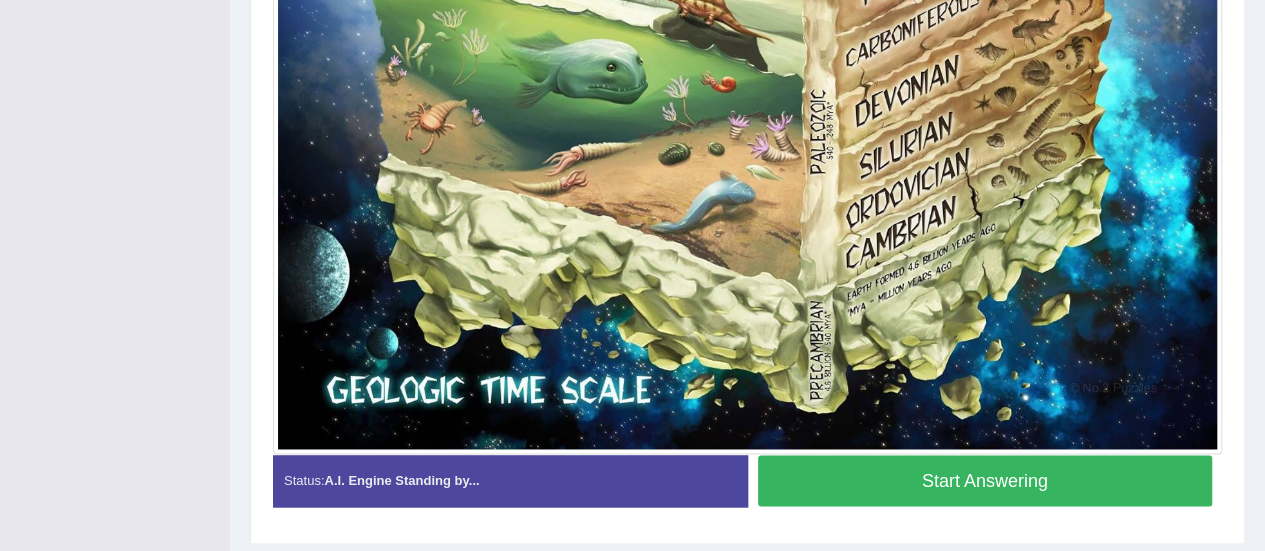 drag, startPoint x: 1279, startPoint y: 373, endPoint x: 1279, endPoint y: 455, distance: 82 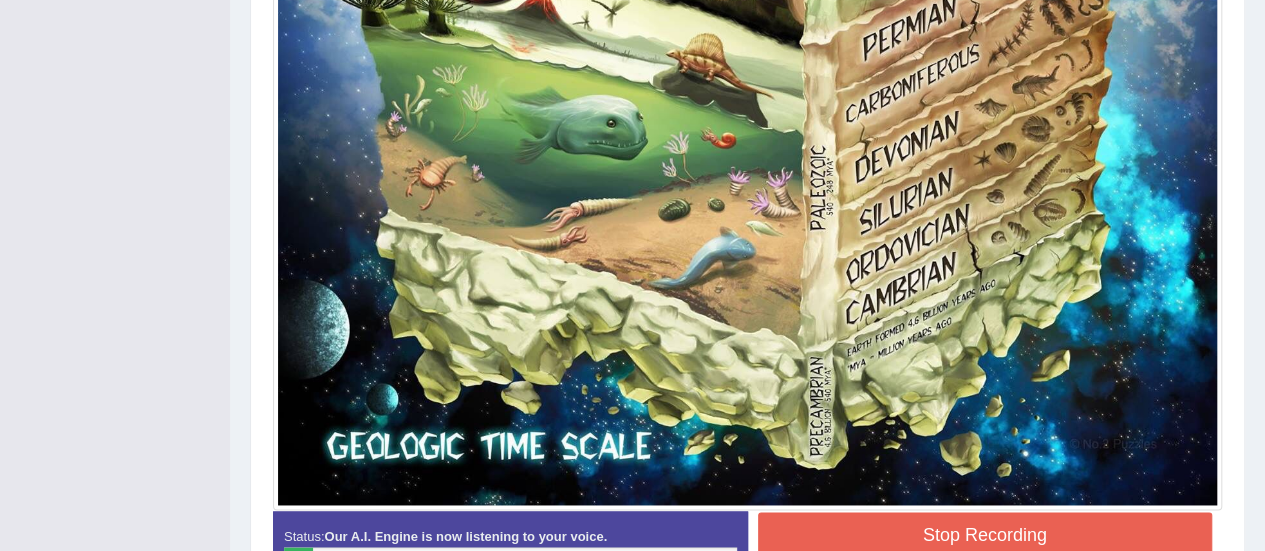 scroll, scrollTop: 1270, scrollLeft: 0, axis: vertical 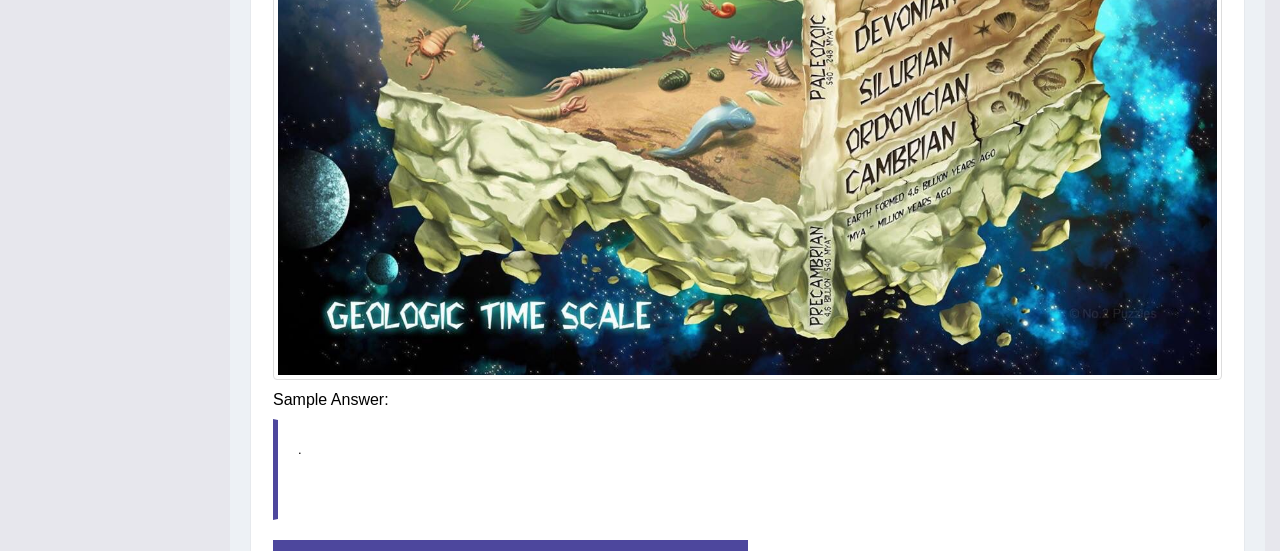 click on "Toggle navigation
Home
Practice Questions   Speaking Practice Read Aloud
Repeat Sentence
Describe Image
Re-tell Lecture
Answer Short Question
Summarize Group Discussion
Respond To A Situation
Writing Practice  Summarize Written Text
Write Essay
Reading Practice  Reading & Writing: Fill In The Blanks
Choose Multiple Answers
Re-order Paragraphs
Fill In The Blanks
Choose Single Answer
Listening Practice  Summarize Spoken Text
Highlight Incorrect Words
Highlight Correct Summary
Select Missing Word
Choose Single Answer
Choose Multiple Answers
Fill In The Blanks
Write From Dictation
Pronunciation
Tests
Take Mock Test" at bounding box center [640, -1115] 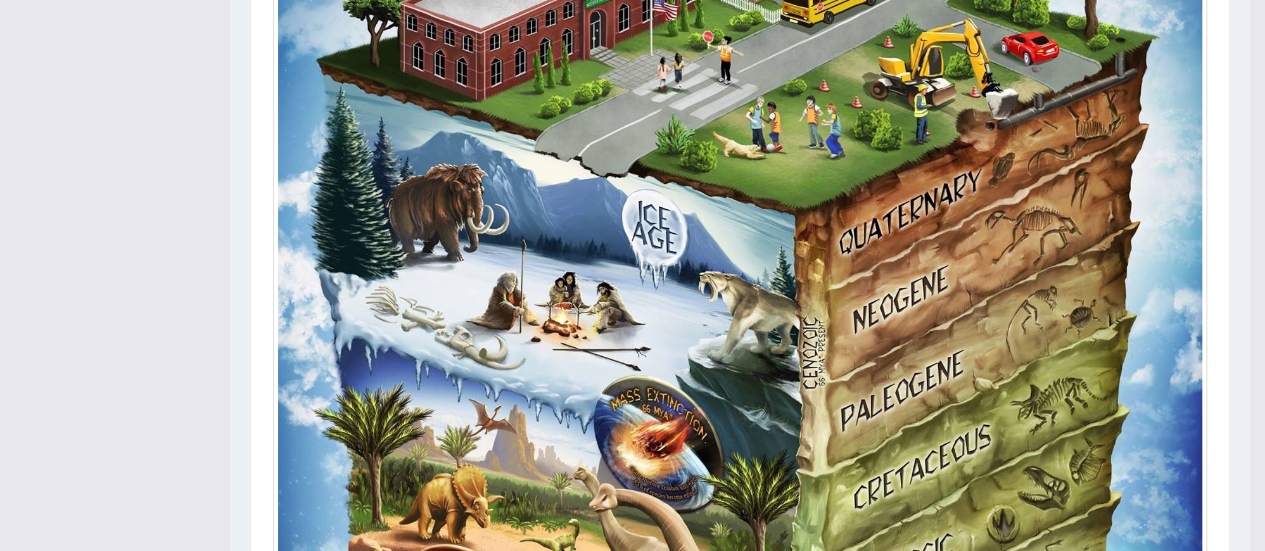 scroll, scrollTop: 0, scrollLeft: 0, axis: both 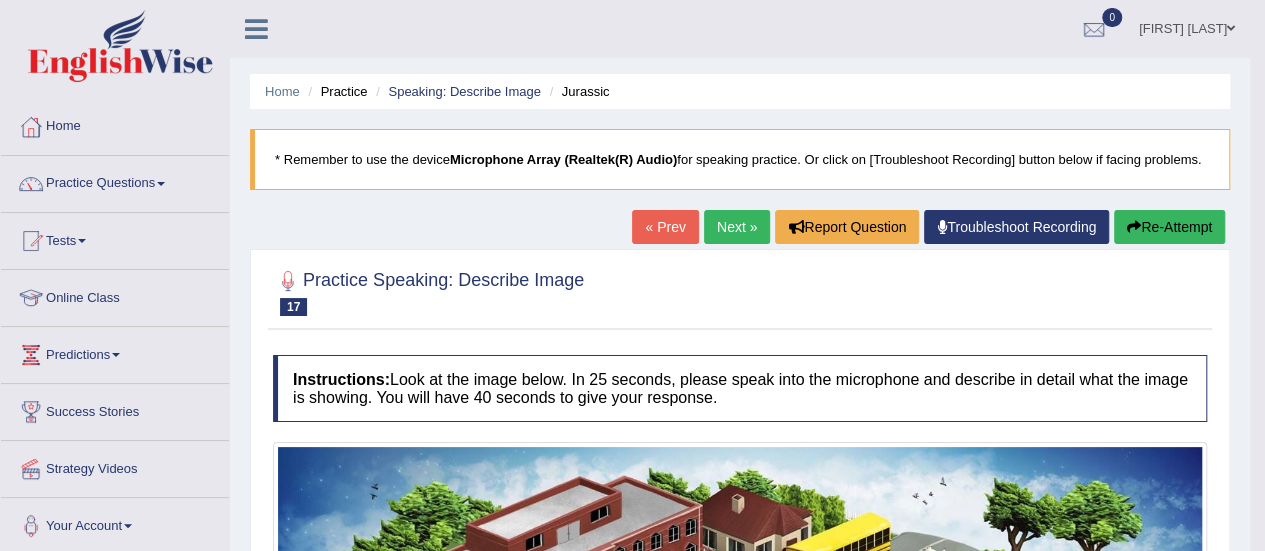 click on "Next »" at bounding box center [737, 227] 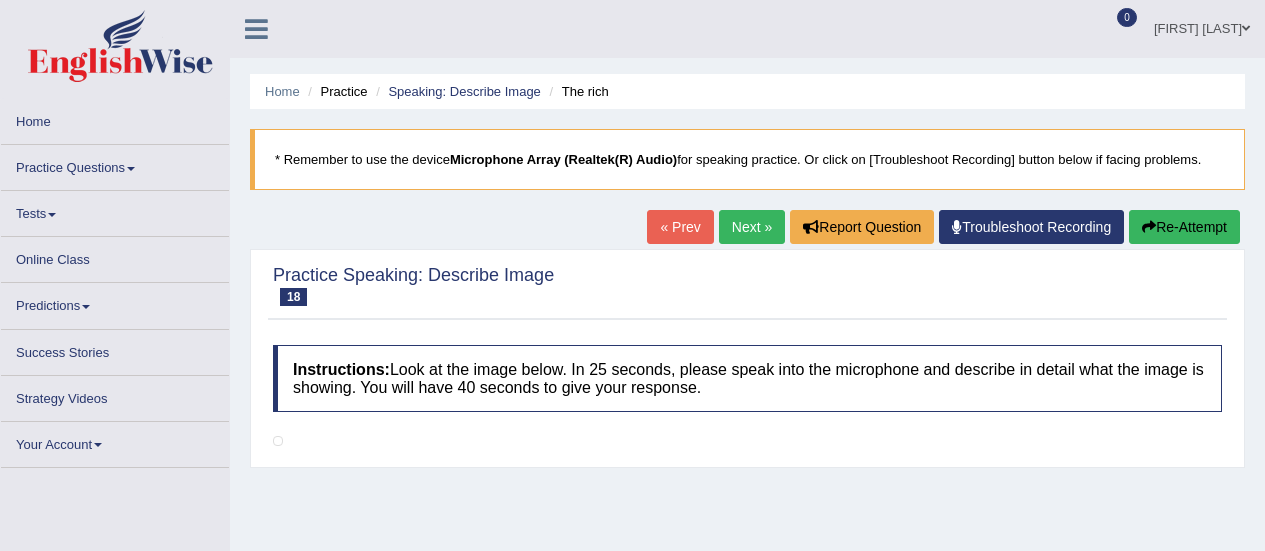 scroll, scrollTop: 0, scrollLeft: 0, axis: both 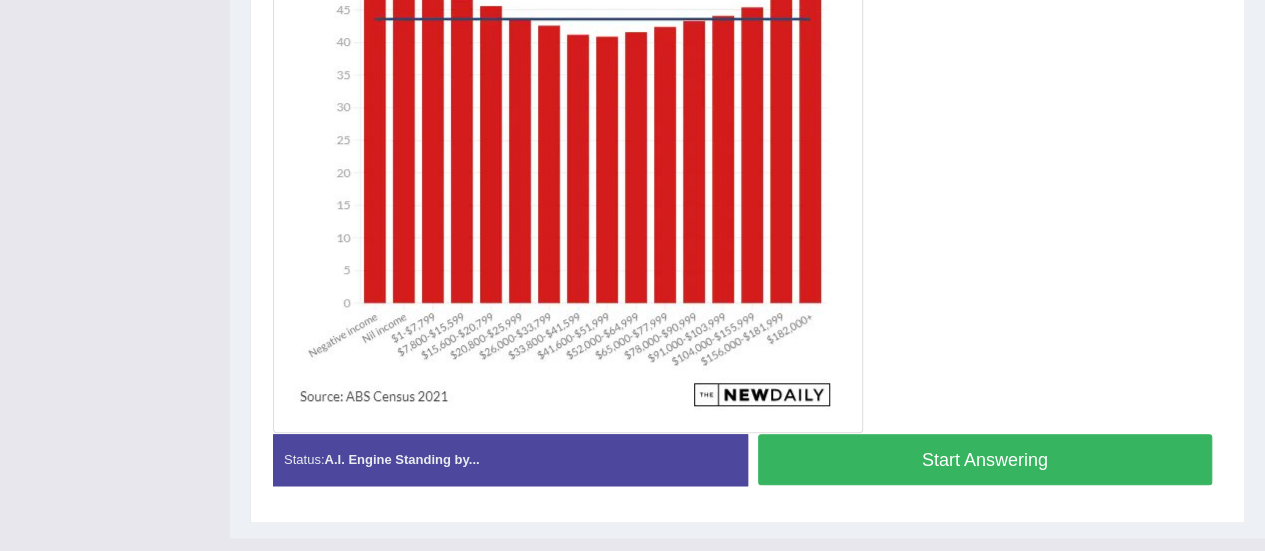 click on "Start Answering" at bounding box center (985, 459) 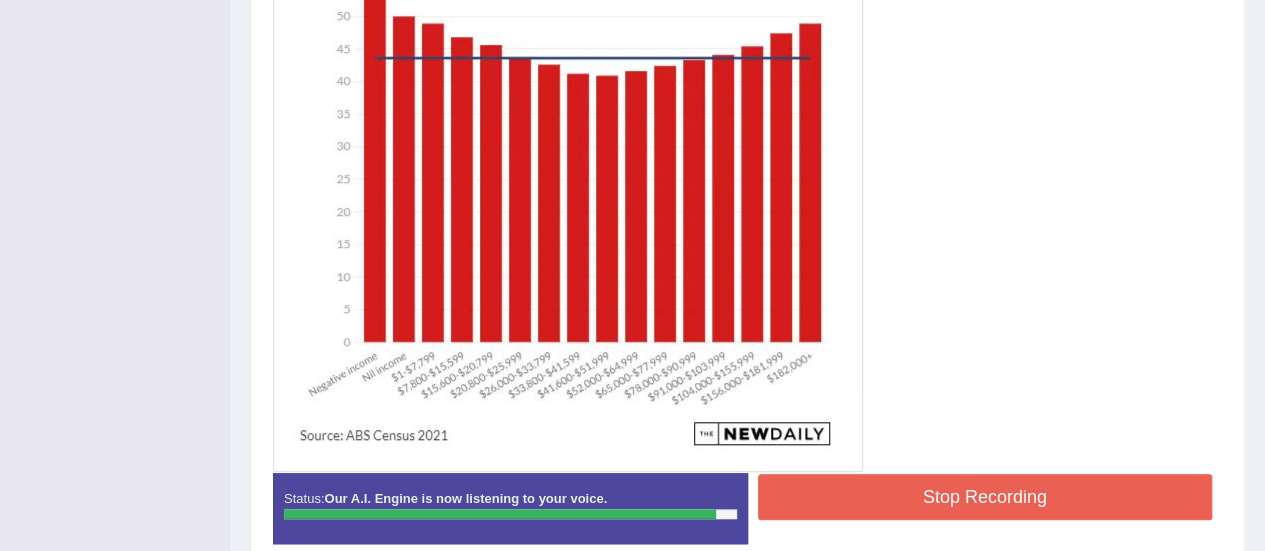 scroll, scrollTop: 629, scrollLeft: 0, axis: vertical 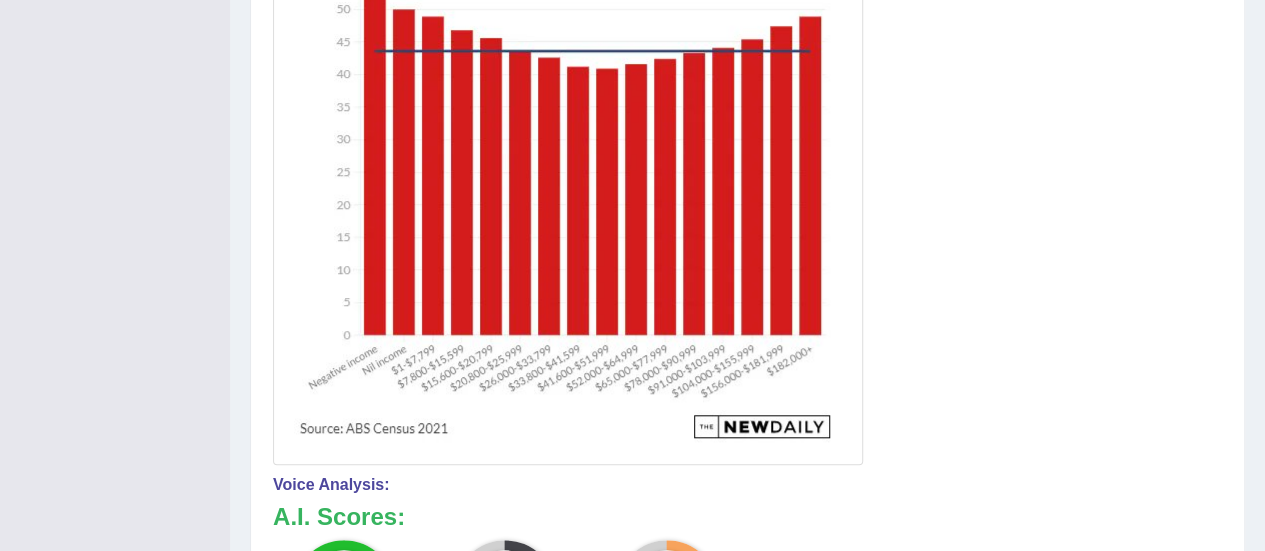 drag, startPoint x: 1279, startPoint y: 291, endPoint x: 1279, endPoint y: 387, distance: 96 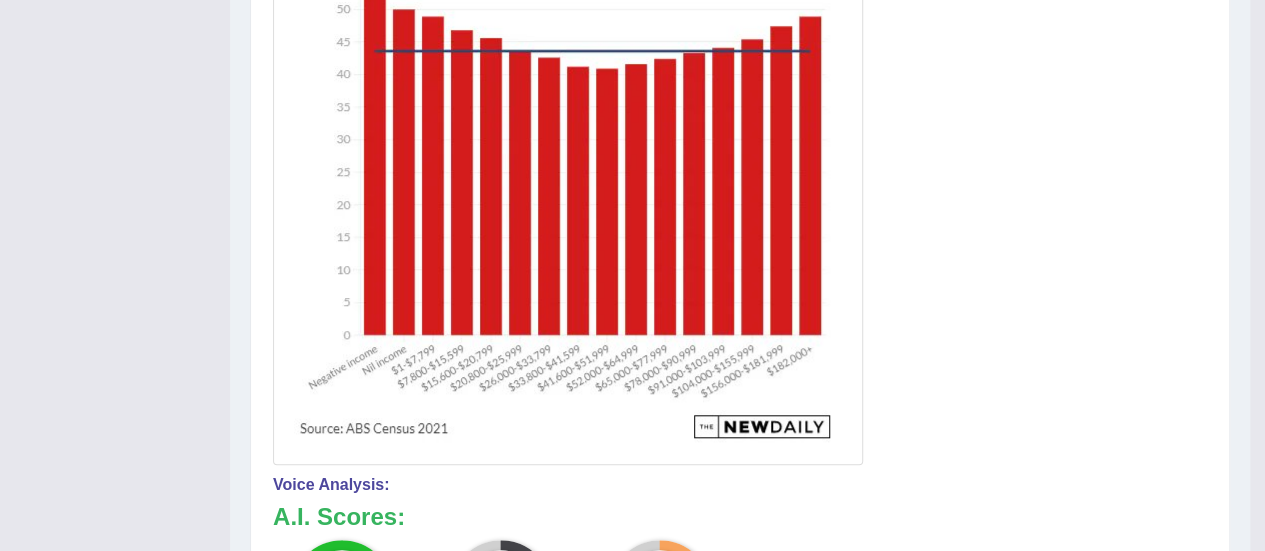 scroll, scrollTop: 870, scrollLeft: 0, axis: vertical 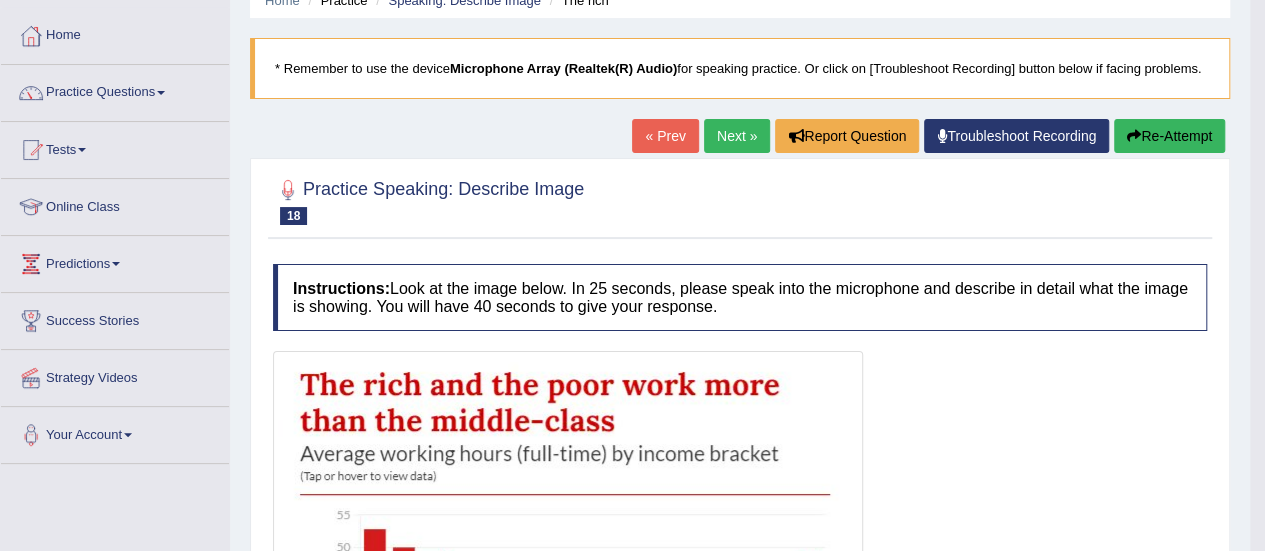 click on "Next »" at bounding box center (737, 136) 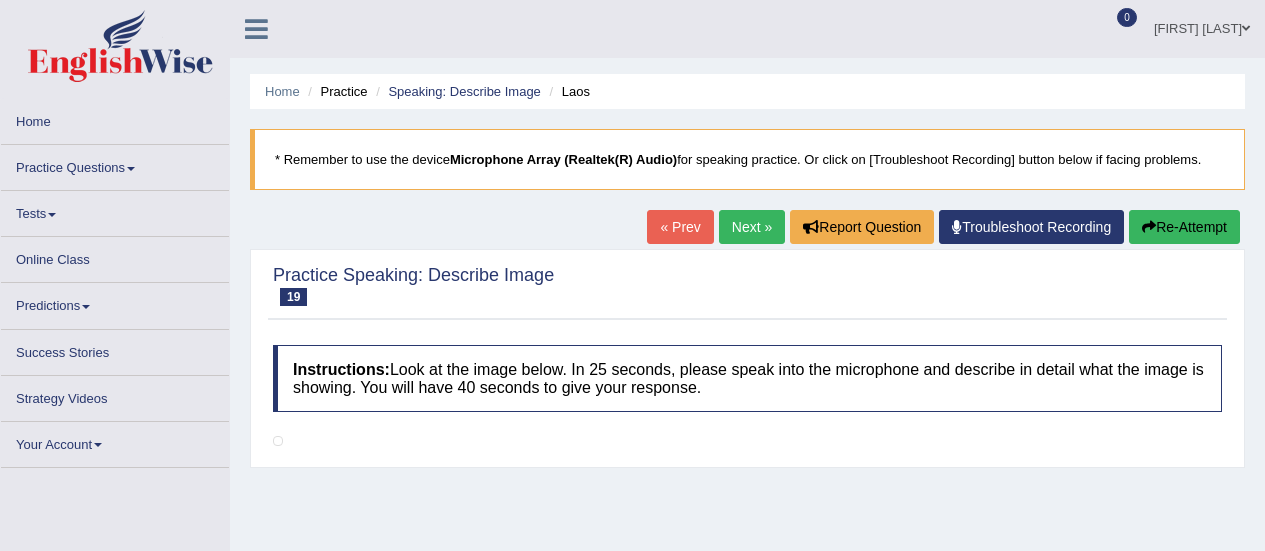 scroll, scrollTop: 0, scrollLeft: 0, axis: both 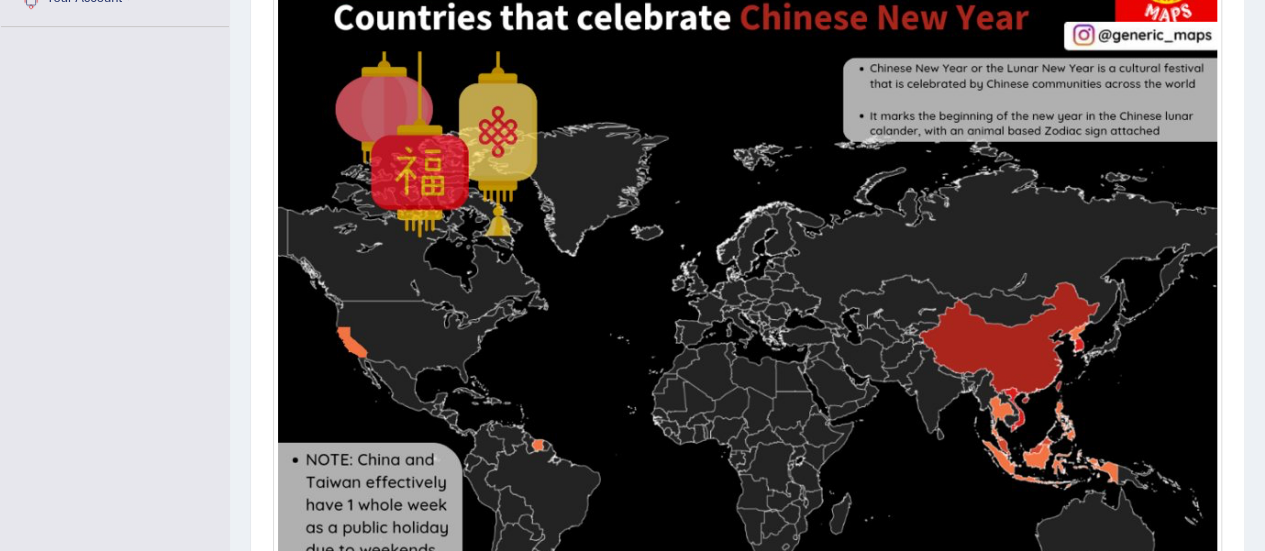 drag, startPoint x: 1278, startPoint y: 262, endPoint x: 1279, endPoint y: 290, distance: 28.01785 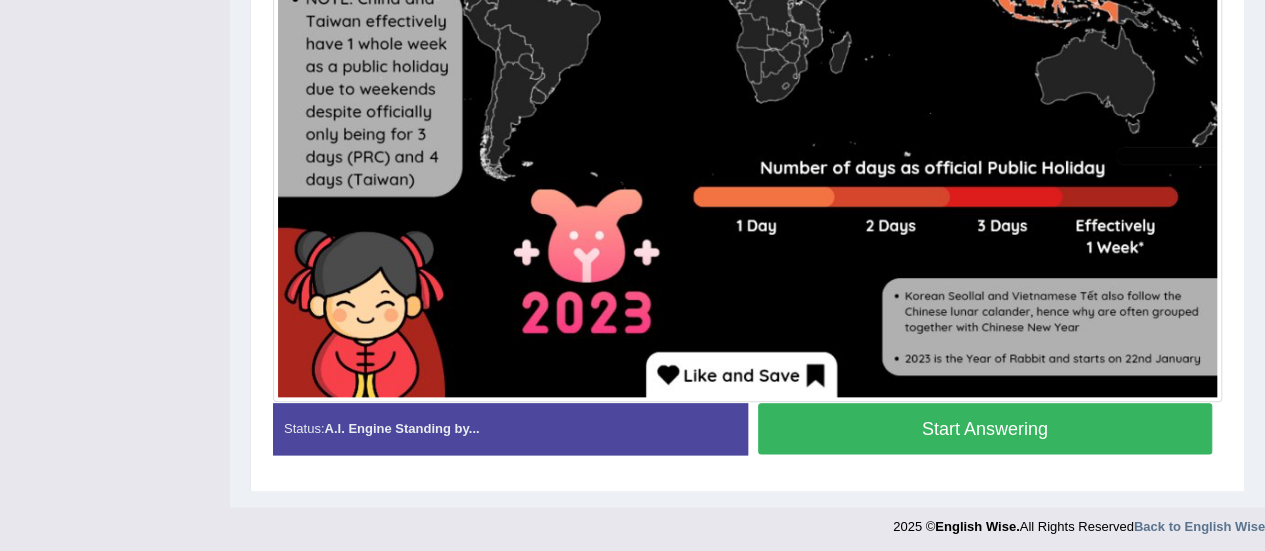 scroll, scrollTop: 991, scrollLeft: 0, axis: vertical 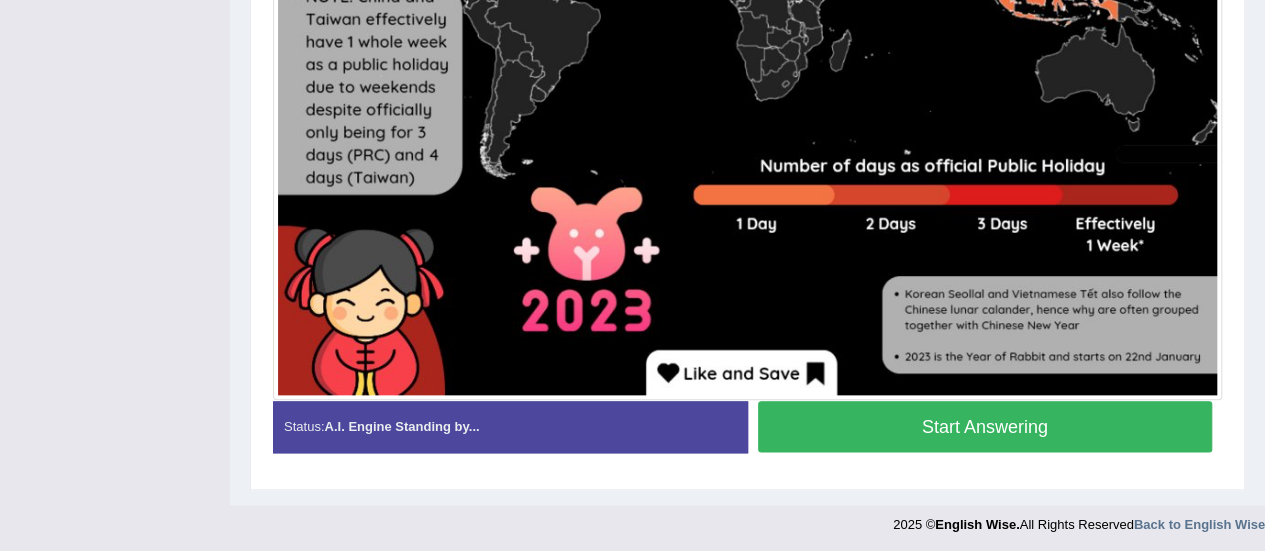 click on "Start Answering" at bounding box center [985, 426] 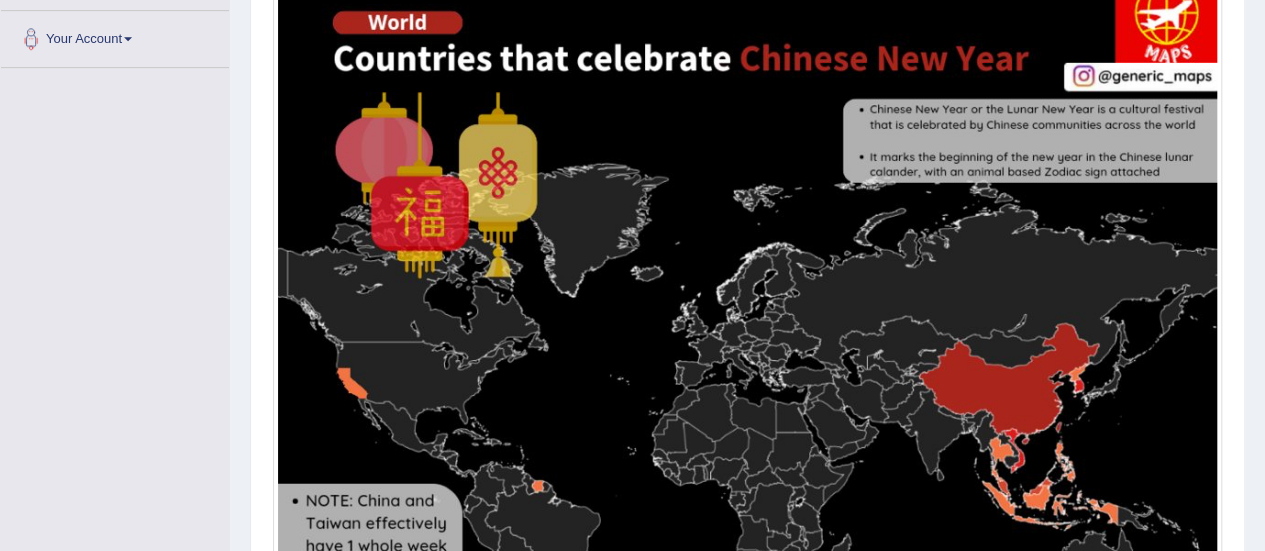 scroll, scrollTop: 410, scrollLeft: 0, axis: vertical 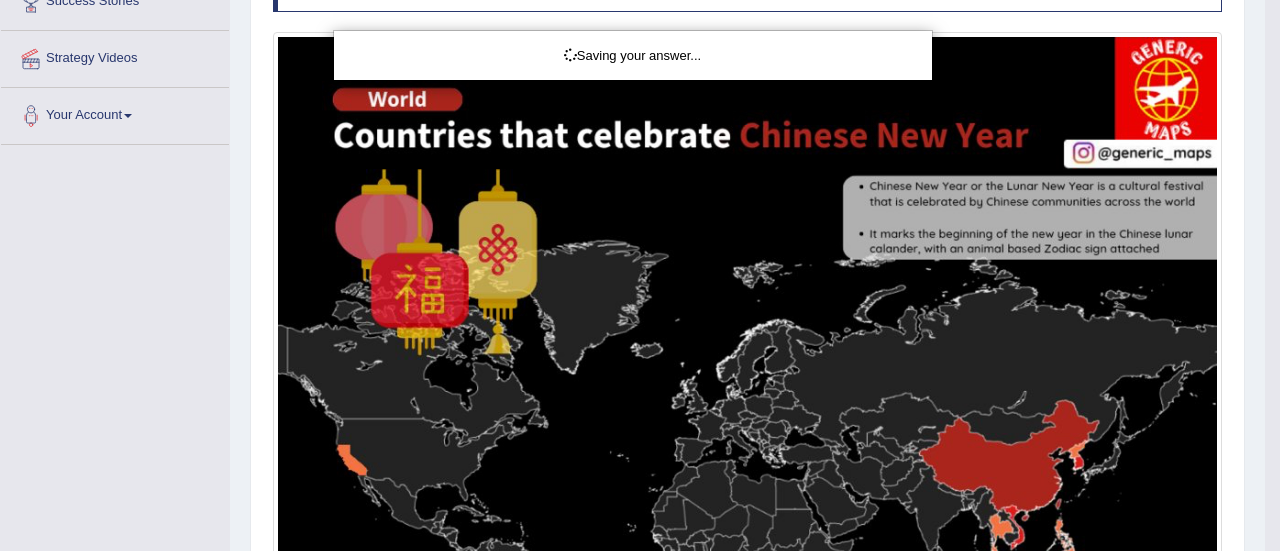click on "Toggle navigation
Home
Practice Questions   Speaking Practice Read Aloud
Repeat Sentence
Describe Image
Re-tell Lecture
Answer Short Question
Summarize Group Discussion
Respond To A Situation
Writing Practice  Summarize Written Text
Write Essay
Reading Practice  Reading & Writing: Fill In The Blanks
Choose Multiple Answers
Re-order Paragraphs
Fill In The Blanks
Choose Single Answer
Listening Practice  Summarize Spoken Text
Highlight Incorrect Words
Highlight Correct Summary
Select Missing Word
Choose Single Answer
Choose Multiple Answers
Fill In The Blanks
Write From Dictation
Pronunciation
Tests
Take Mock Test" at bounding box center (640, -135) 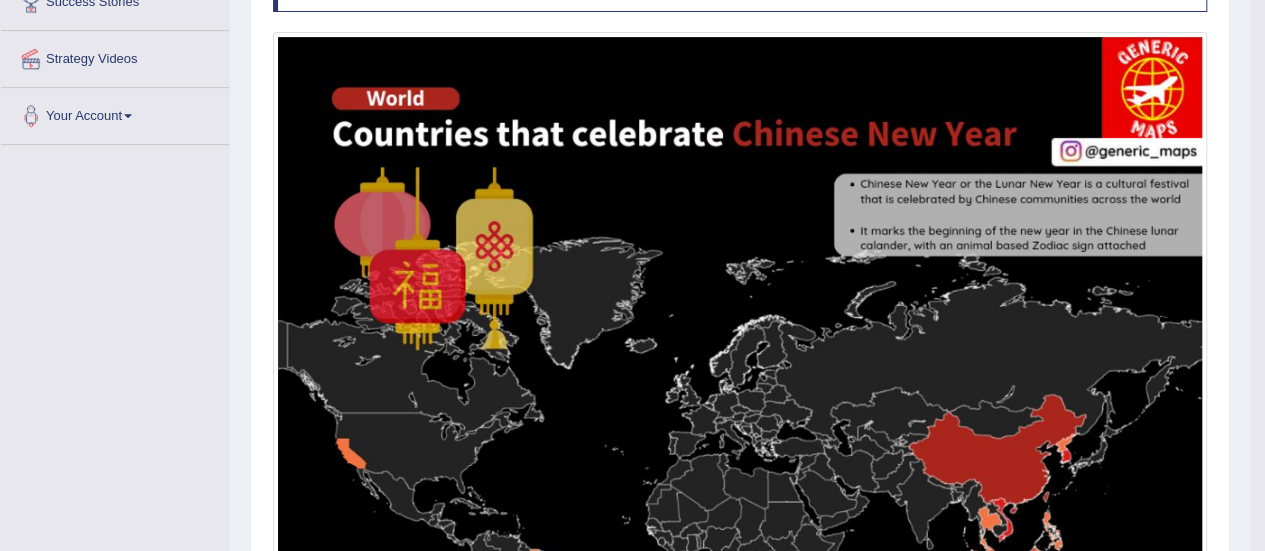drag, startPoint x: 1277, startPoint y: 170, endPoint x: 1279, endPoint y: 315, distance: 145.0138 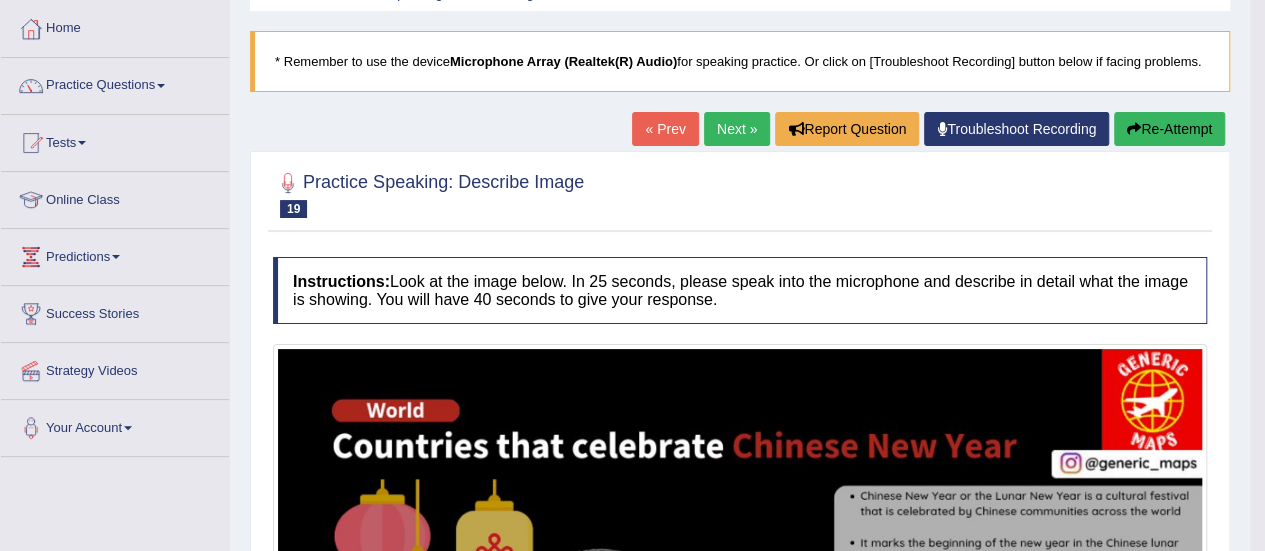 scroll, scrollTop: 84, scrollLeft: 0, axis: vertical 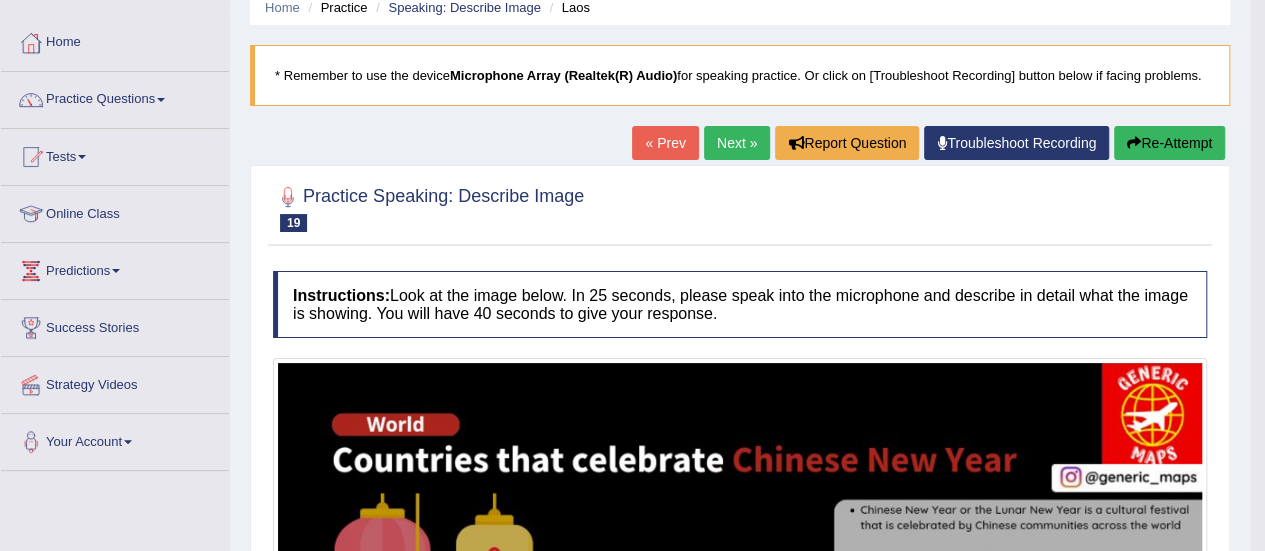 click on "Next »" at bounding box center [737, 143] 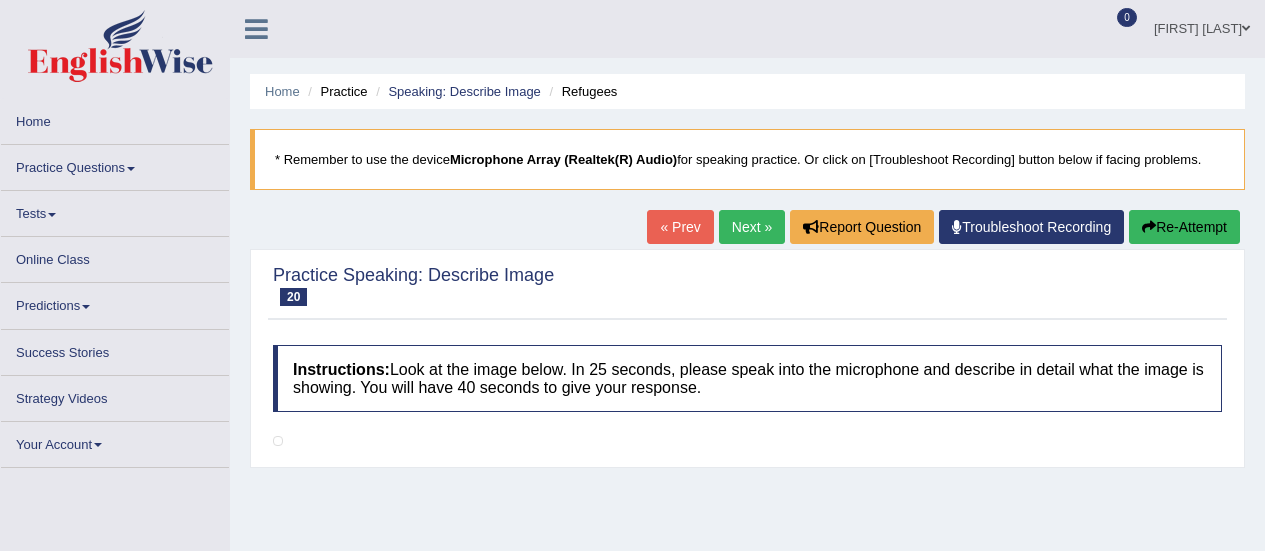 scroll, scrollTop: 0, scrollLeft: 0, axis: both 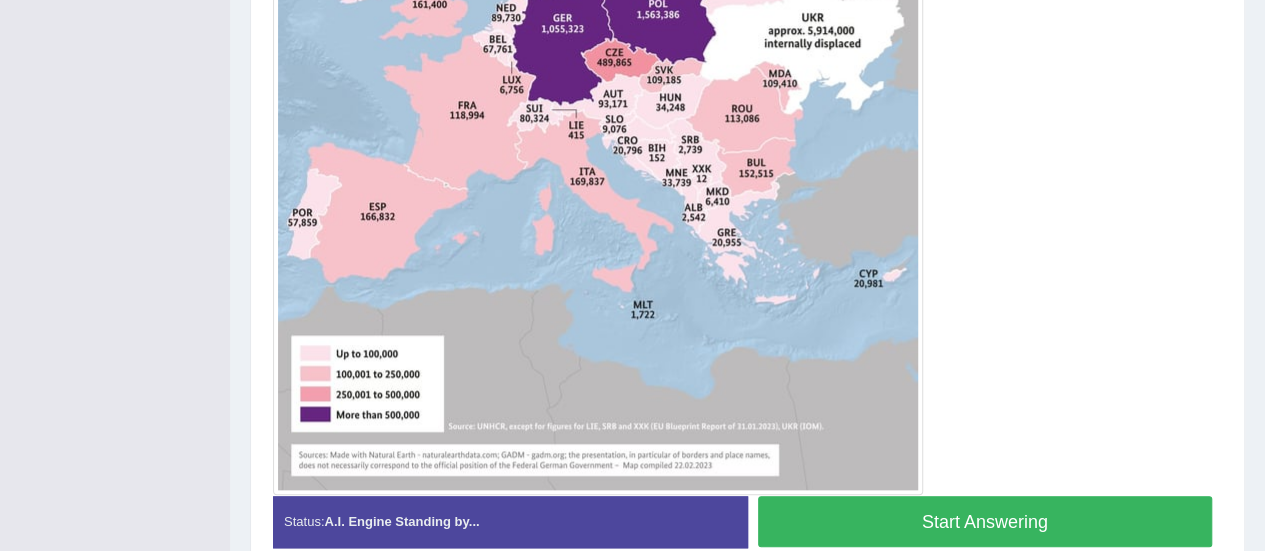 drag, startPoint x: 1279, startPoint y: 105, endPoint x: 1276, endPoint y: 400, distance: 295.01526 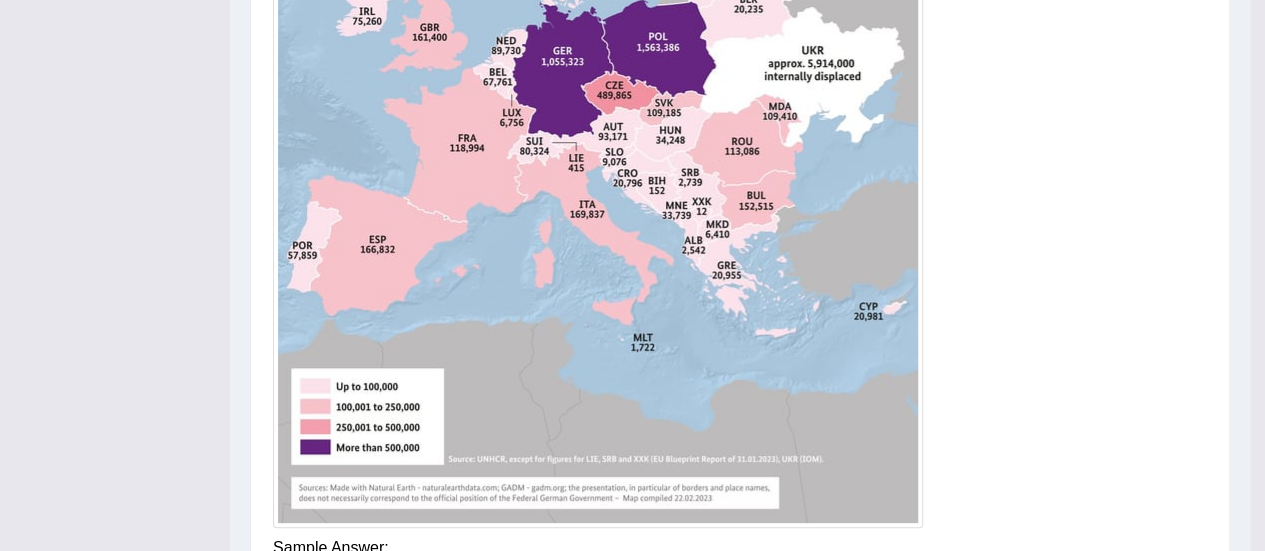 scroll, scrollTop: 898, scrollLeft: 0, axis: vertical 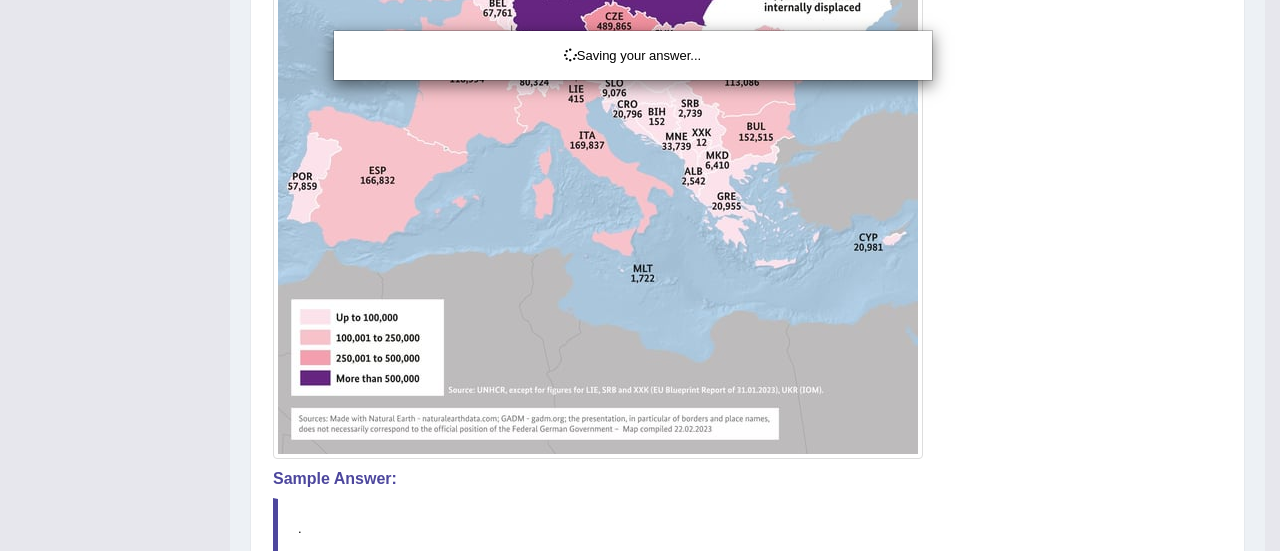drag, startPoint x: 1278, startPoint y: 388, endPoint x: 1278, endPoint y: 401, distance: 13 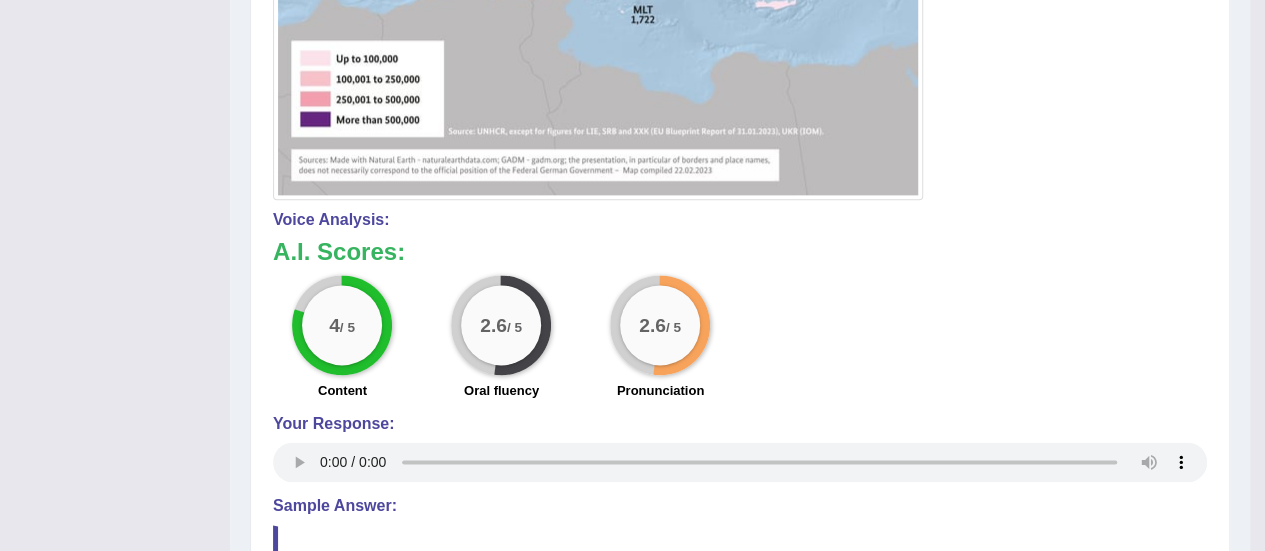 scroll, scrollTop: 1182, scrollLeft: 0, axis: vertical 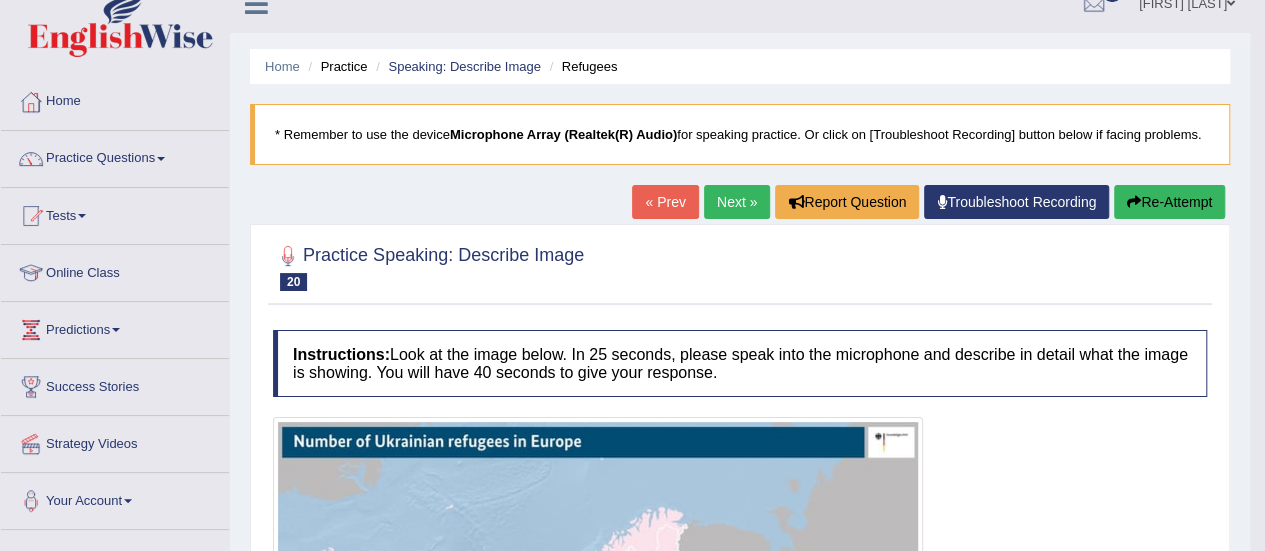 click on "Next »" at bounding box center [737, 202] 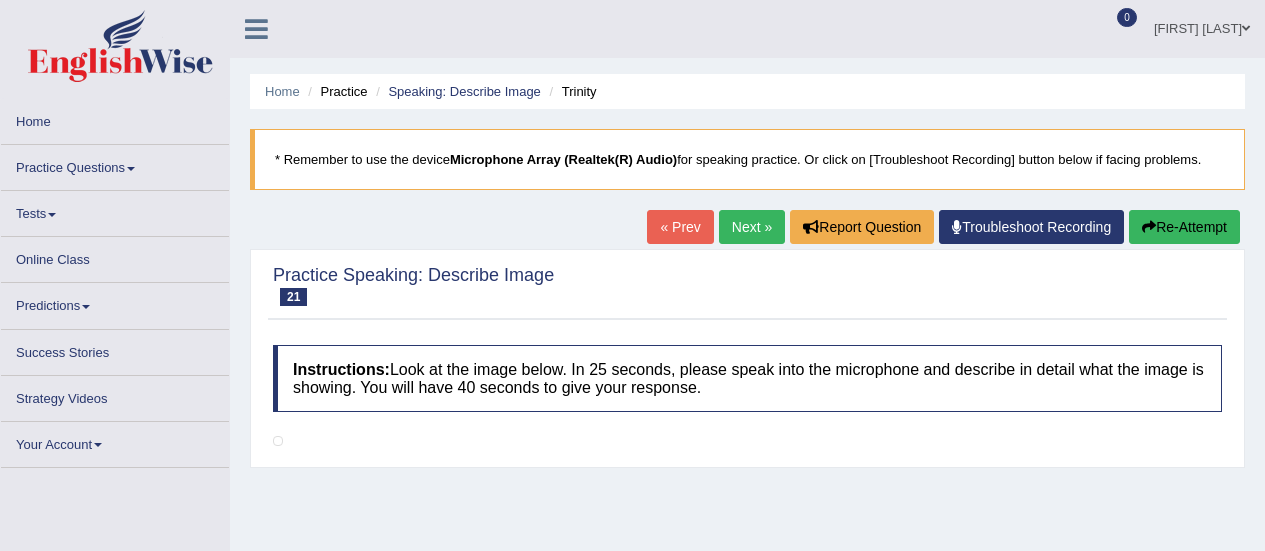 scroll, scrollTop: 0, scrollLeft: 0, axis: both 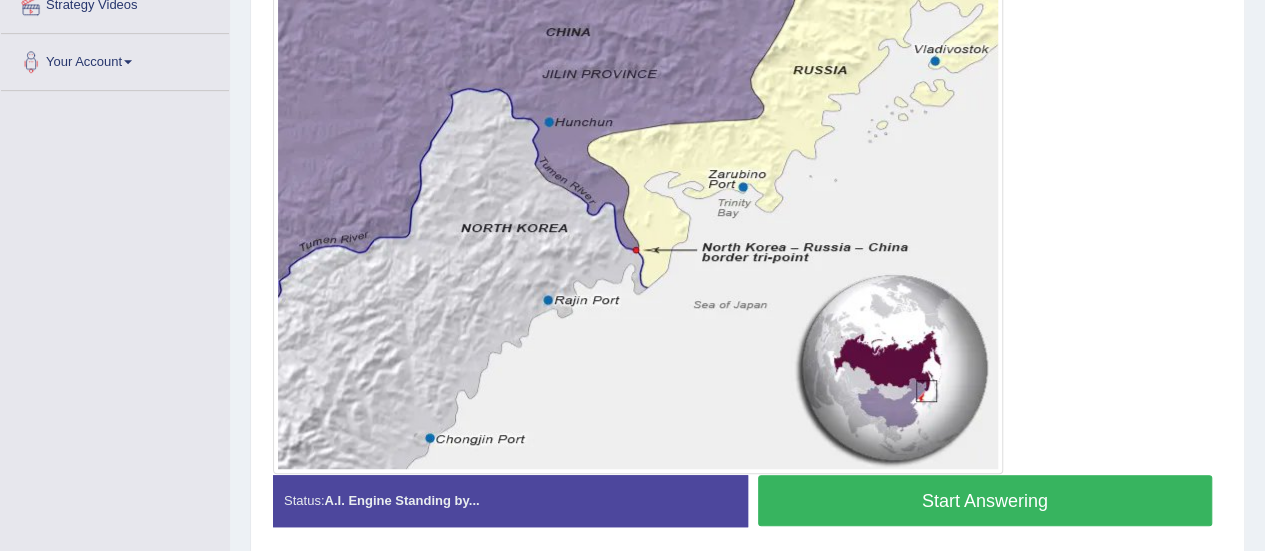 drag, startPoint x: 1279, startPoint y: 121, endPoint x: 1279, endPoint y: 343, distance: 222 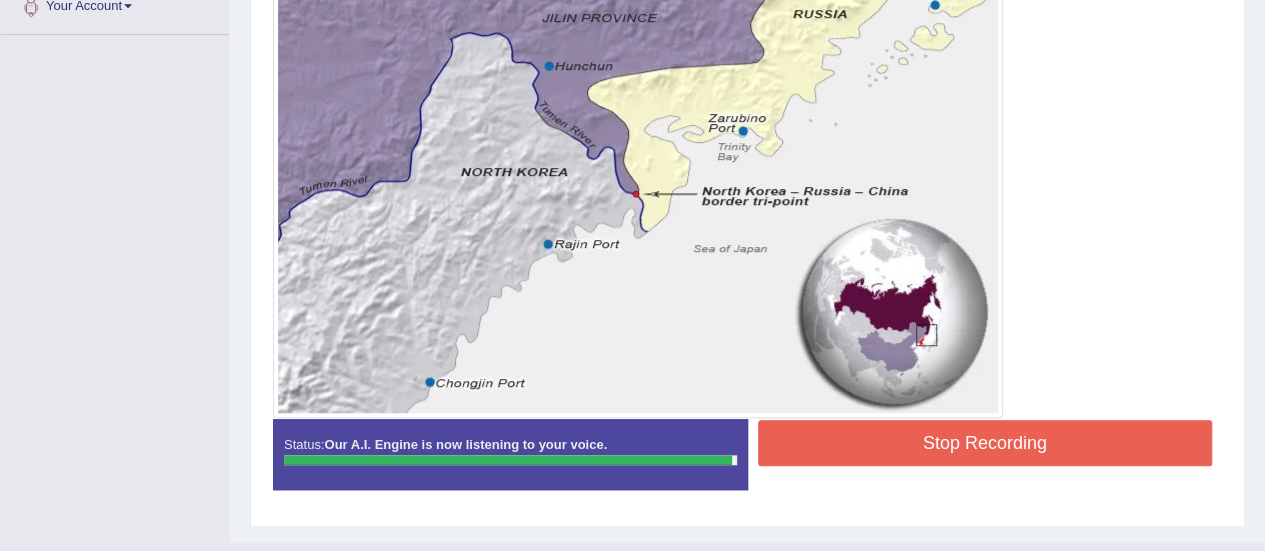 scroll, scrollTop: 530, scrollLeft: 0, axis: vertical 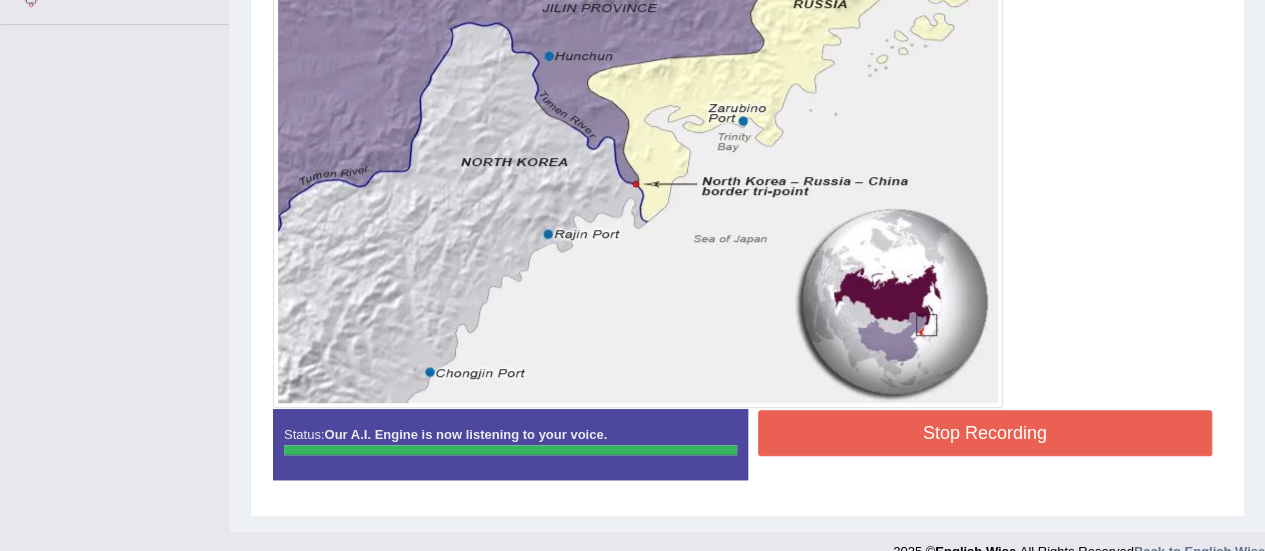 click on "Toggle navigation
Home
Practice Questions   Speaking Practice Read Aloud
Repeat Sentence
Describe Image
Re-tell Lecture
Answer Short Question
Summarize Group Discussion
Respond To A Situation
Writing Practice  Summarize Written Text
Write Essay
Reading Practice  Reading & Writing: Fill In The Blanks
Choose Multiple Answers
Re-order Paragraphs
Fill In The Blanks
Choose Single Answer
Listening Practice  Summarize Spoken Text
Highlight Incorrect Words
Highlight Correct Summary
Select Missing Word
Choose Single Answer
Choose Multiple Answers
Fill In The Blanks
Write From Dictation
Pronunciation
Tests
Take Mock Test" at bounding box center (632, -255) 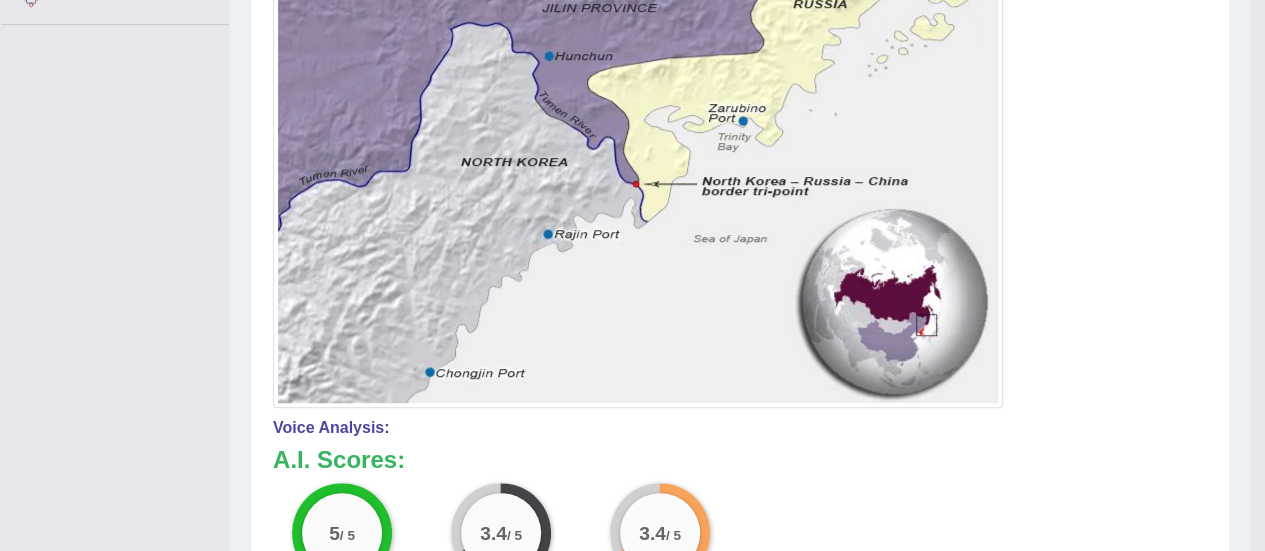 scroll, scrollTop: 735, scrollLeft: 0, axis: vertical 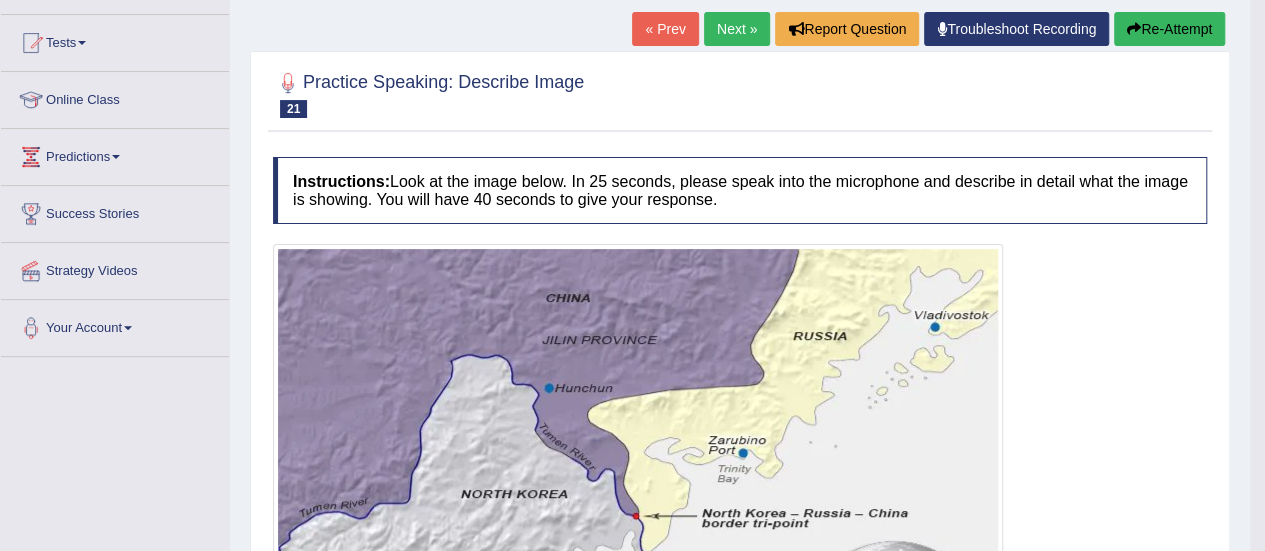click on "Next »" at bounding box center [737, 29] 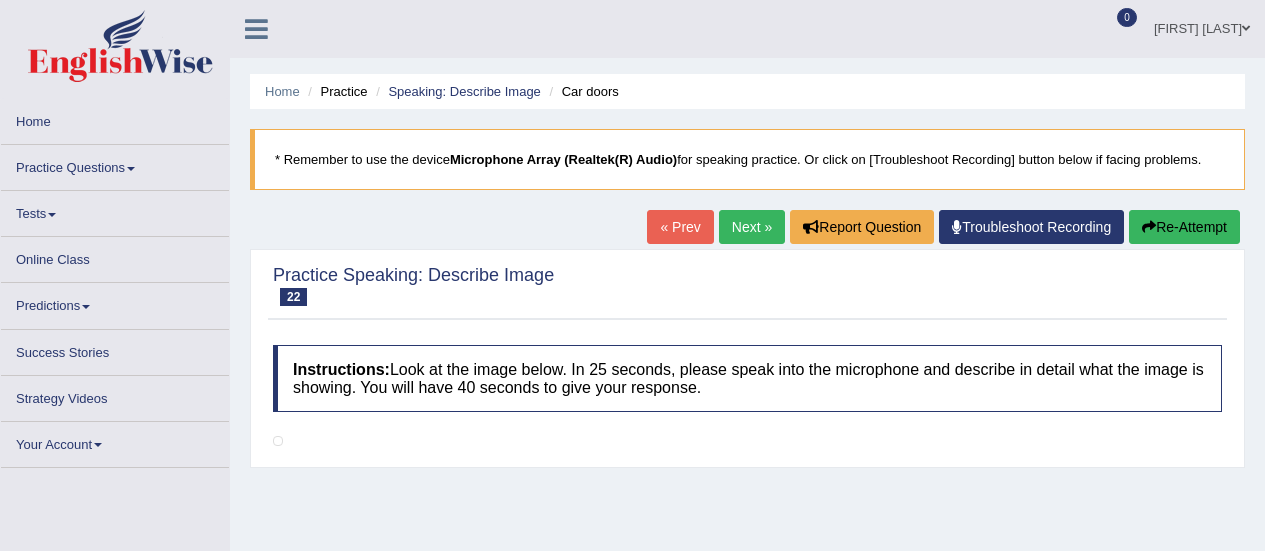 scroll, scrollTop: 0, scrollLeft: 0, axis: both 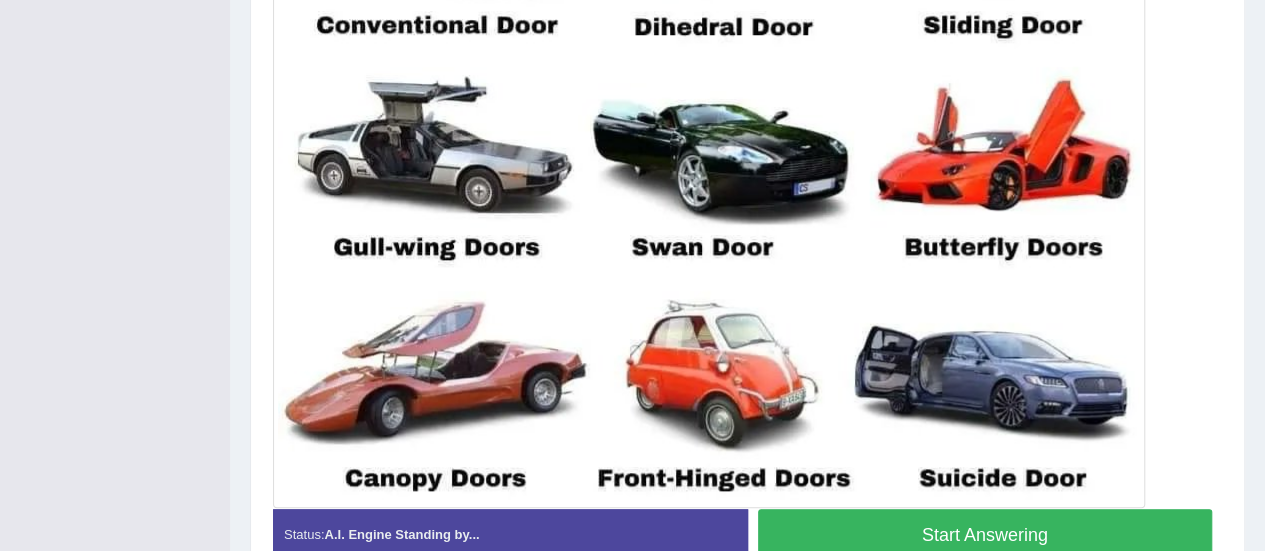 click on "Start Answering" at bounding box center (985, 534) 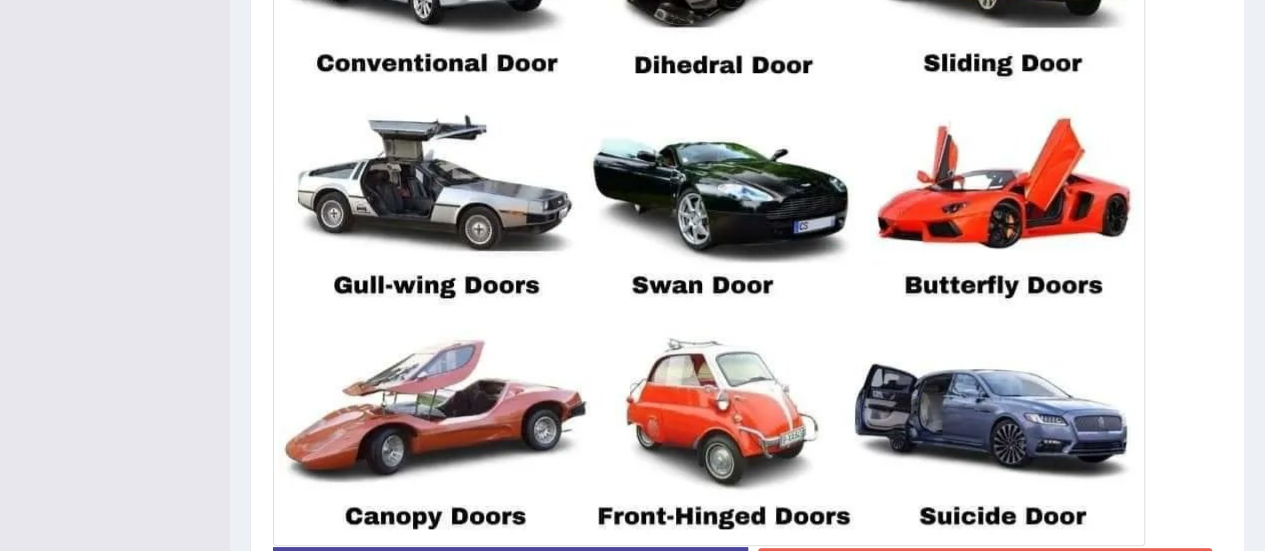 scroll, scrollTop: 456, scrollLeft: 0, axis: vertical 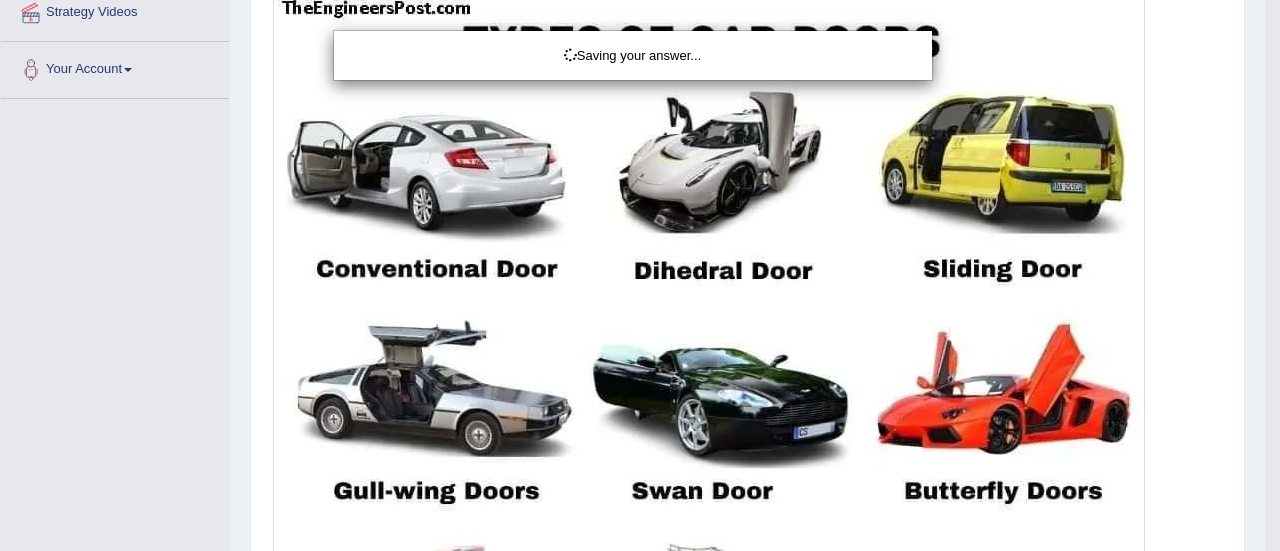 drag, startPoint x: 1279, startPoint y: 400, endPoint x: 1277, endPoint y: 385, distance: 15.132746 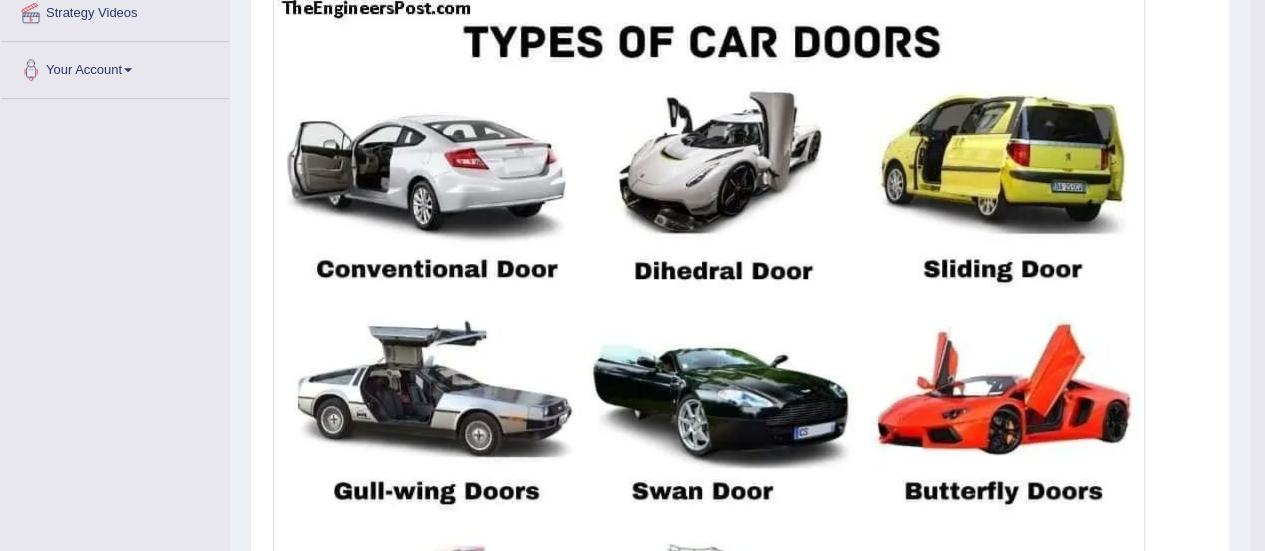 drag, startPoint x: 1279, startPoint y: 209, endPoint x: 1279, endPoint y: 323, distance: 114 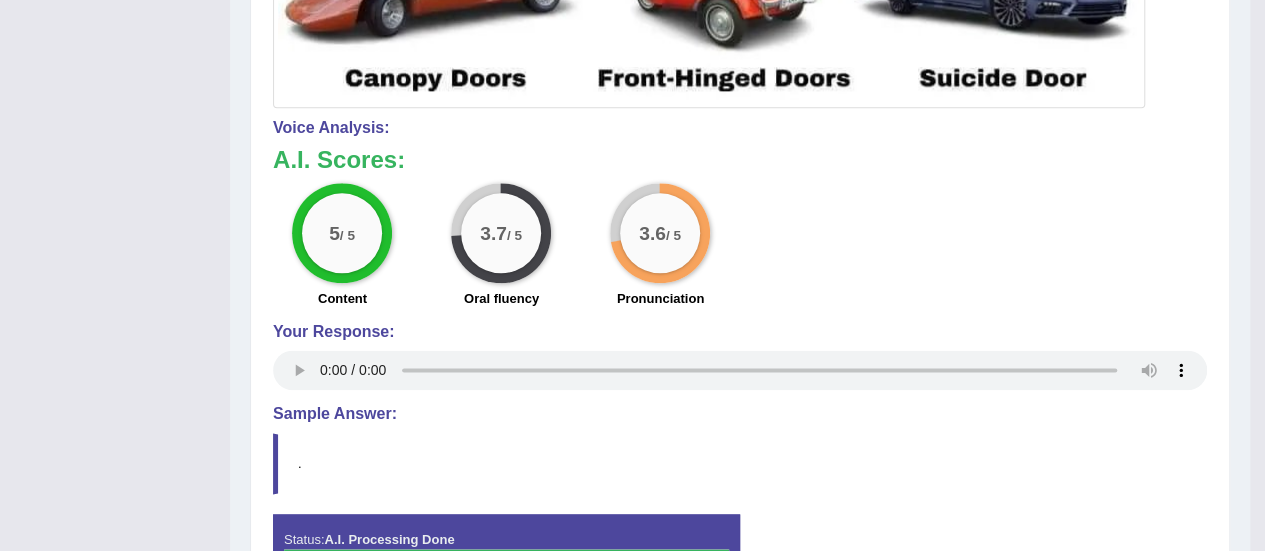 scroll, scrollTop: 1155, scrollLeft: 0, axis: vertical 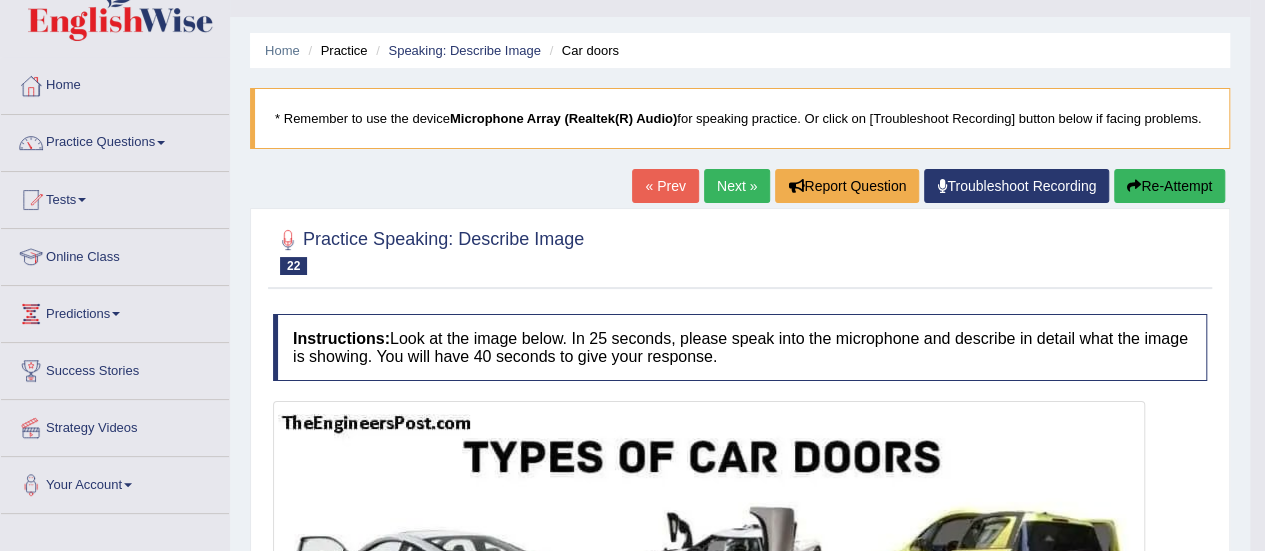 click on "Next »" at bounding box center [737, 186] 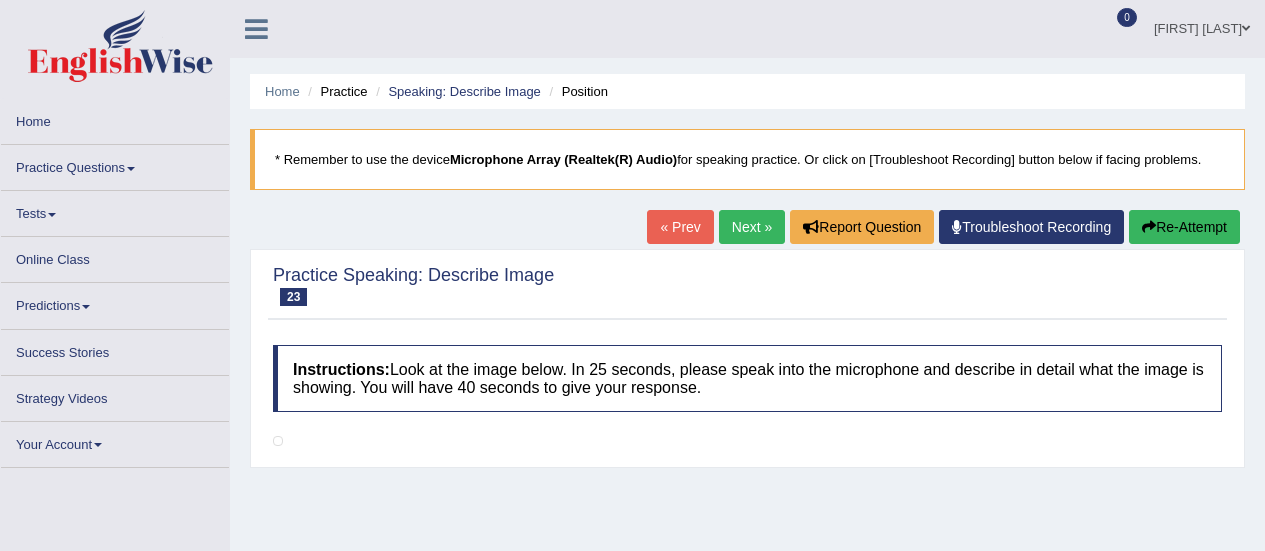 scroll, scrollTop: 0, scrollLeft: 0, axis: both 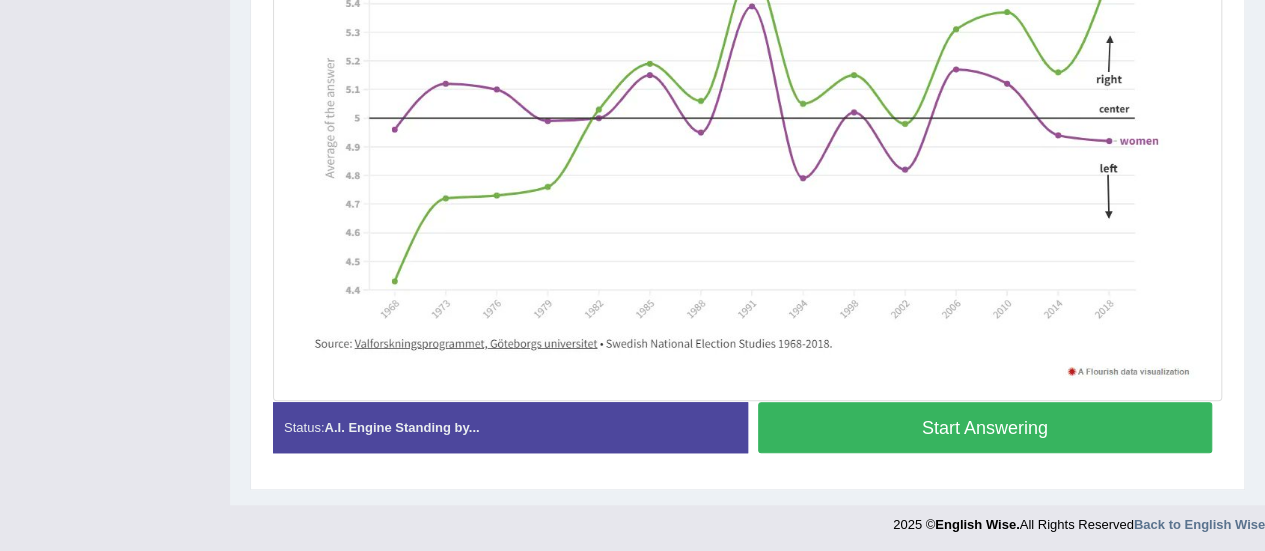 click on "Start Answering" at bounding box center (985, 427) 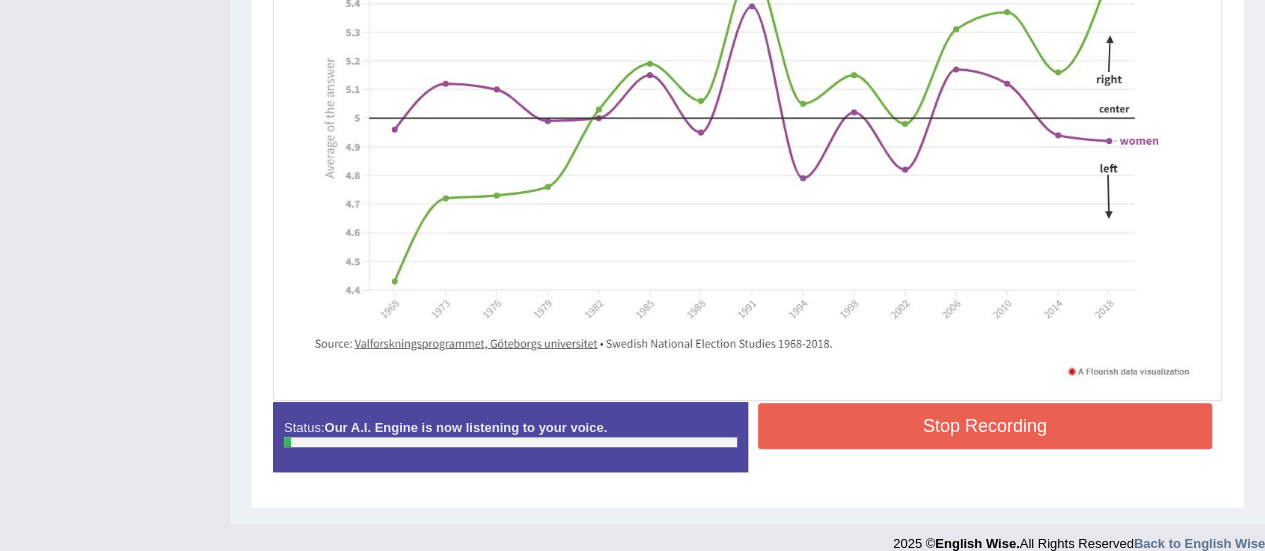 scroll, scrollTop: 414, scrollLeft: 0, axis: vertical 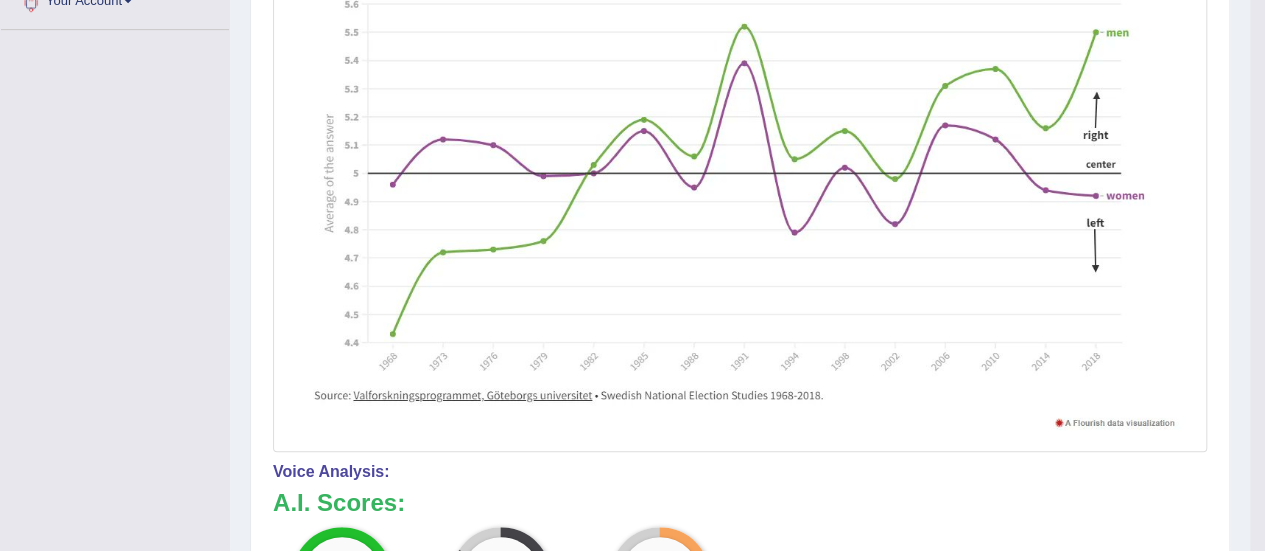 drag, startPoint x: 1278, startPoint y: 321, endPoint x: 1279, endPoint y: 422, distance: 101.00495 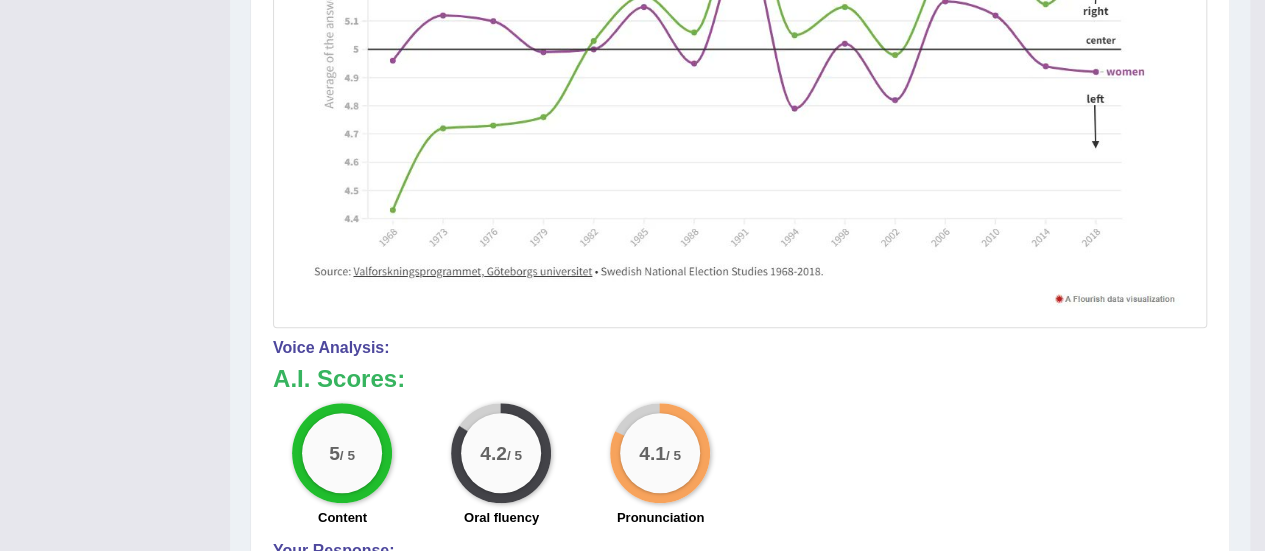 scroll, scrollTop: 657, scrollLeft: 0, axis: vertical 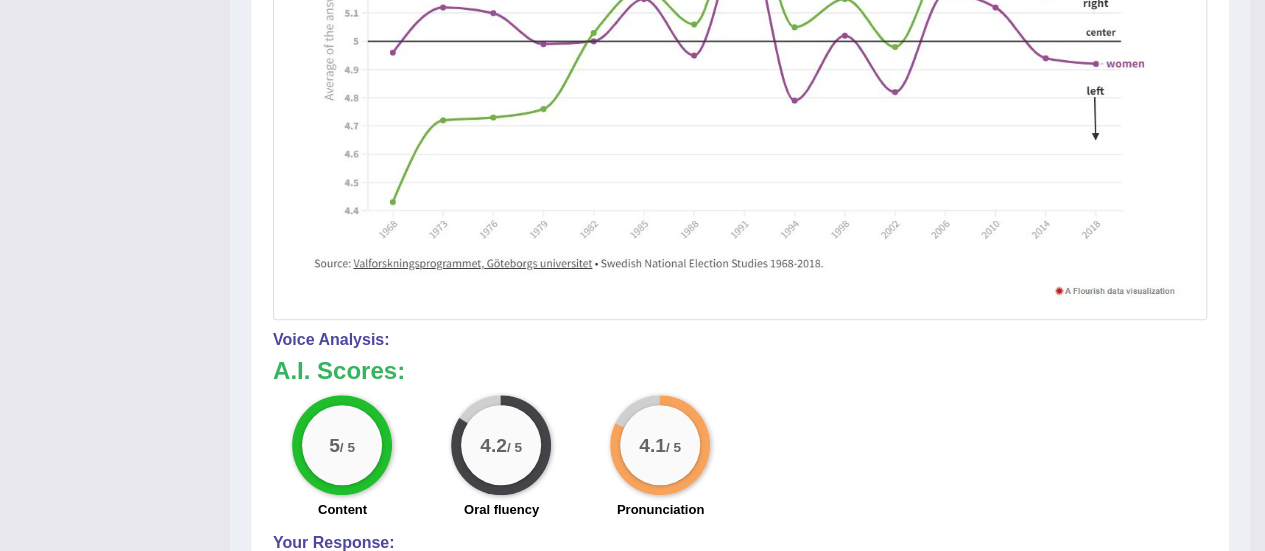 click on "5  / 5              Content
4.2  / 5              Oral fluency
4.1  / 5              Pronunciation" at bounding box center (740, 459) 